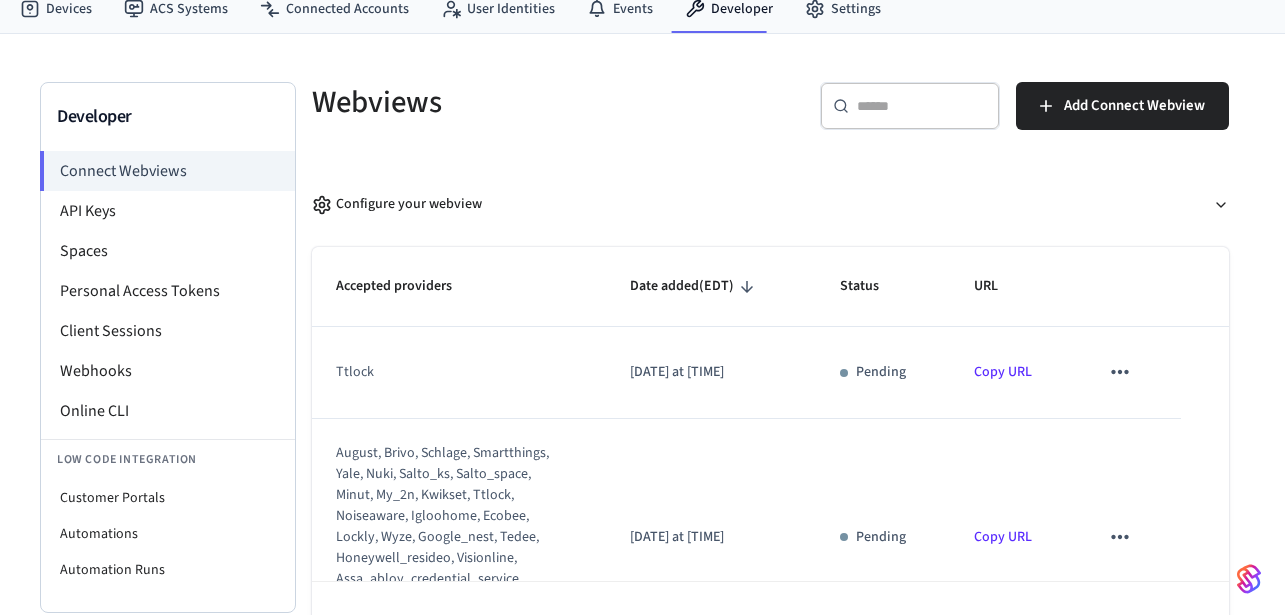 scroll, scrollTop: 134, scrollLeft: 0, axis: vertical 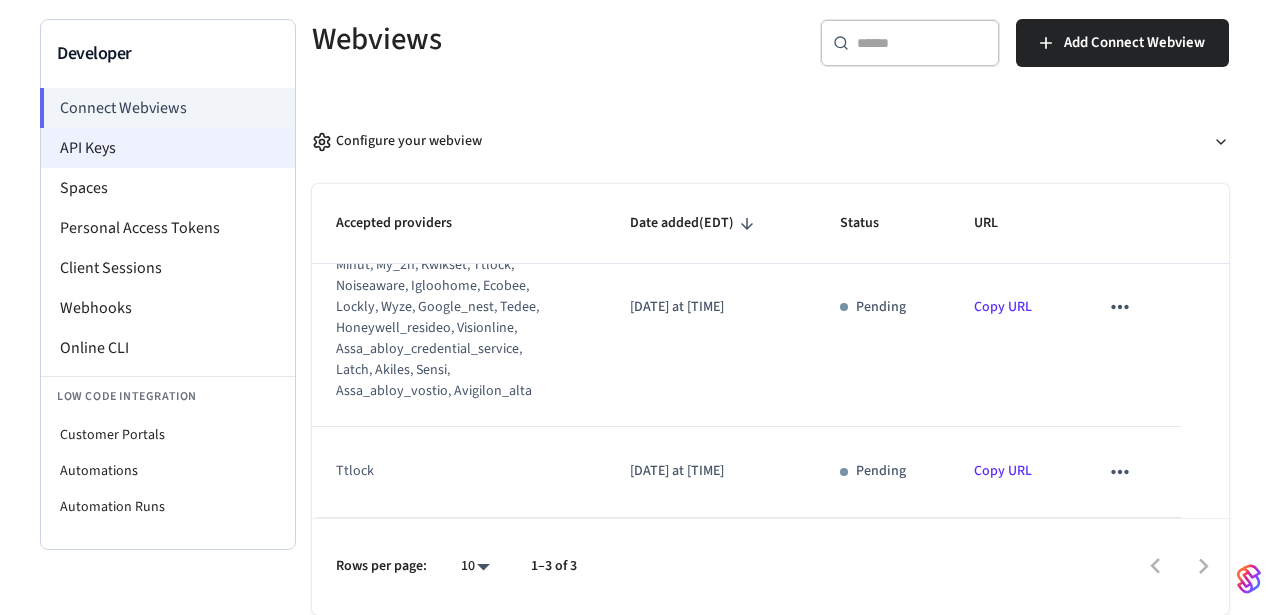 click on "API Keys" at bounding box center (168, 148) 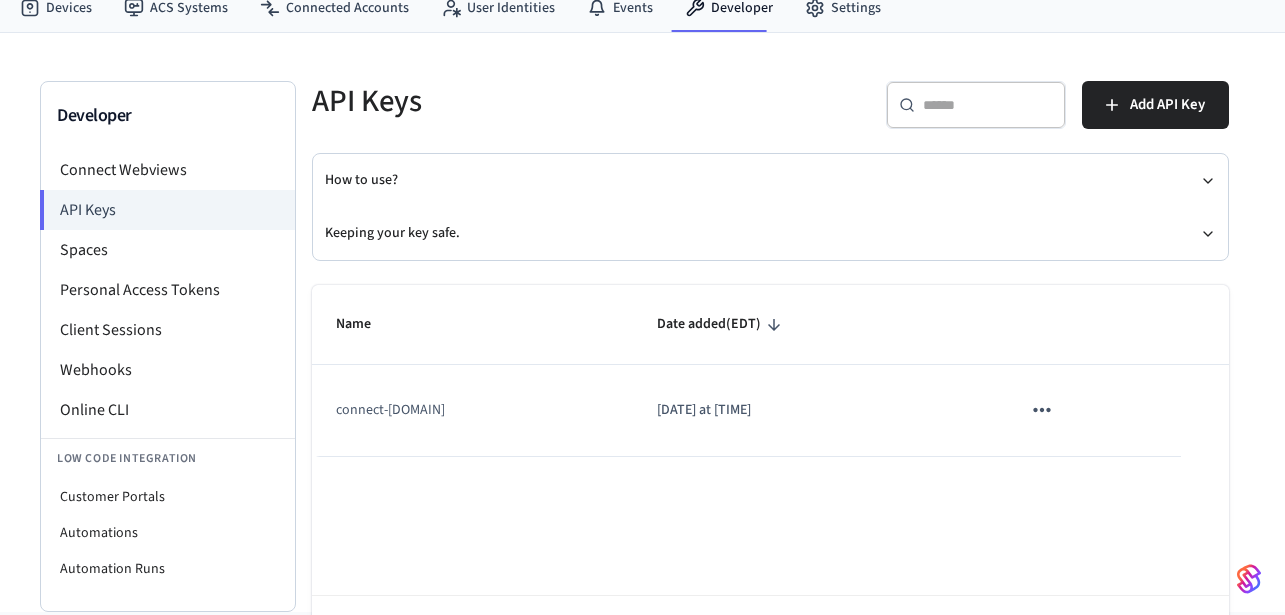 scroll, scrollTop: 120, scrollLeft: 0, axis: vertical 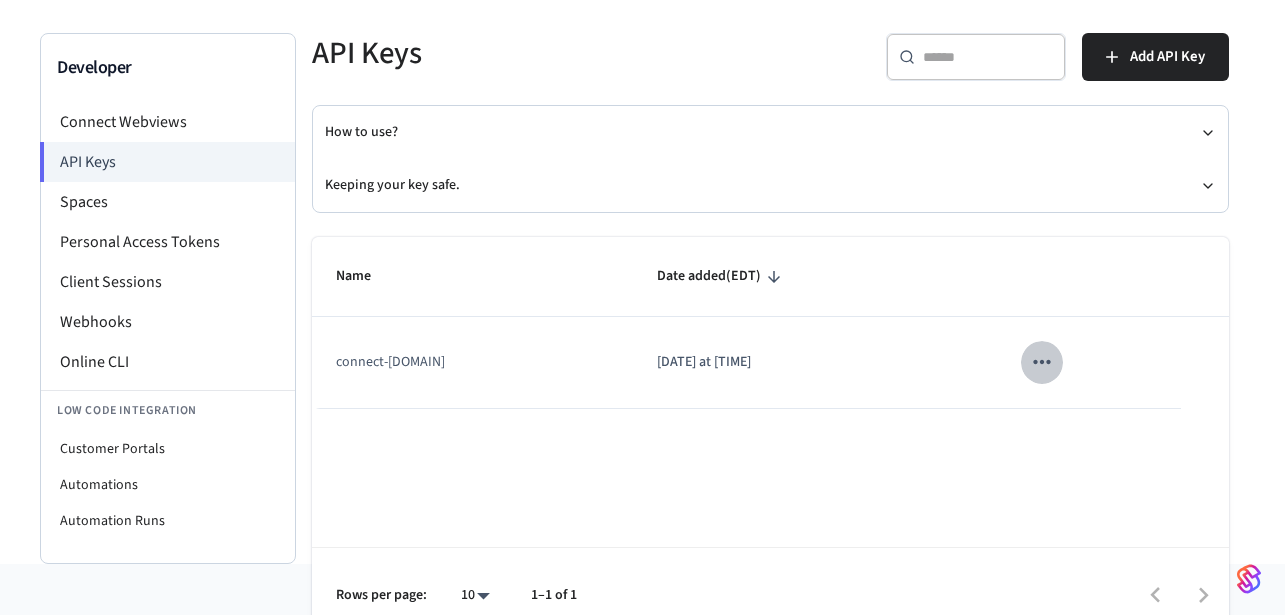 click 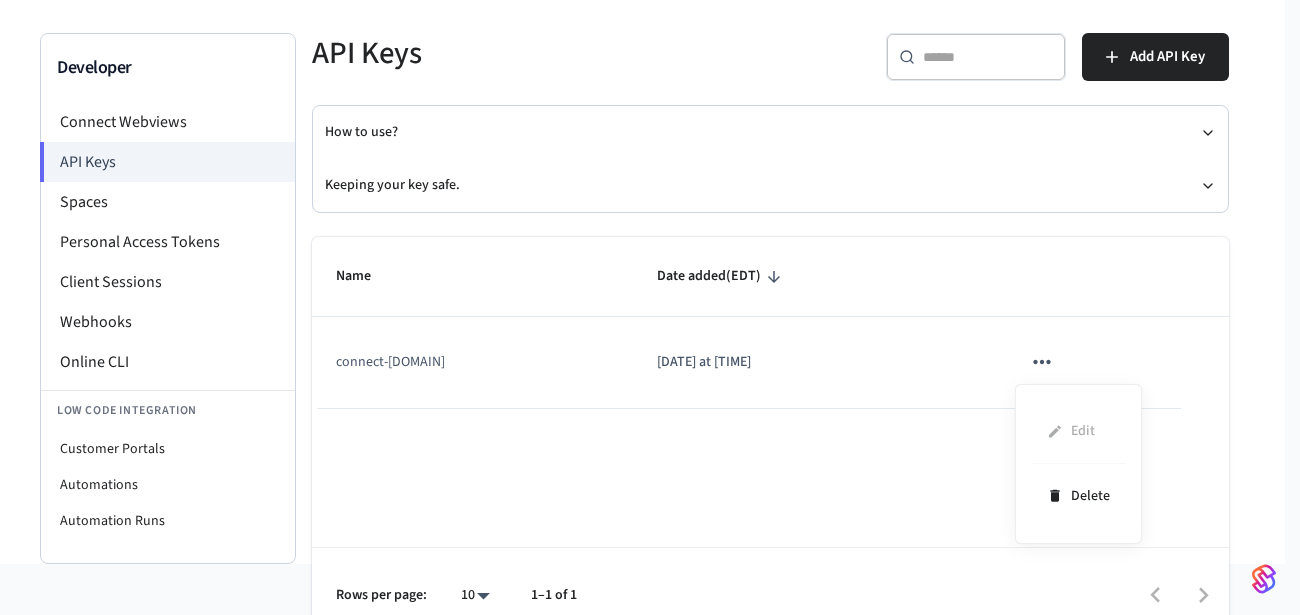 click at bounding box center (650, 307) 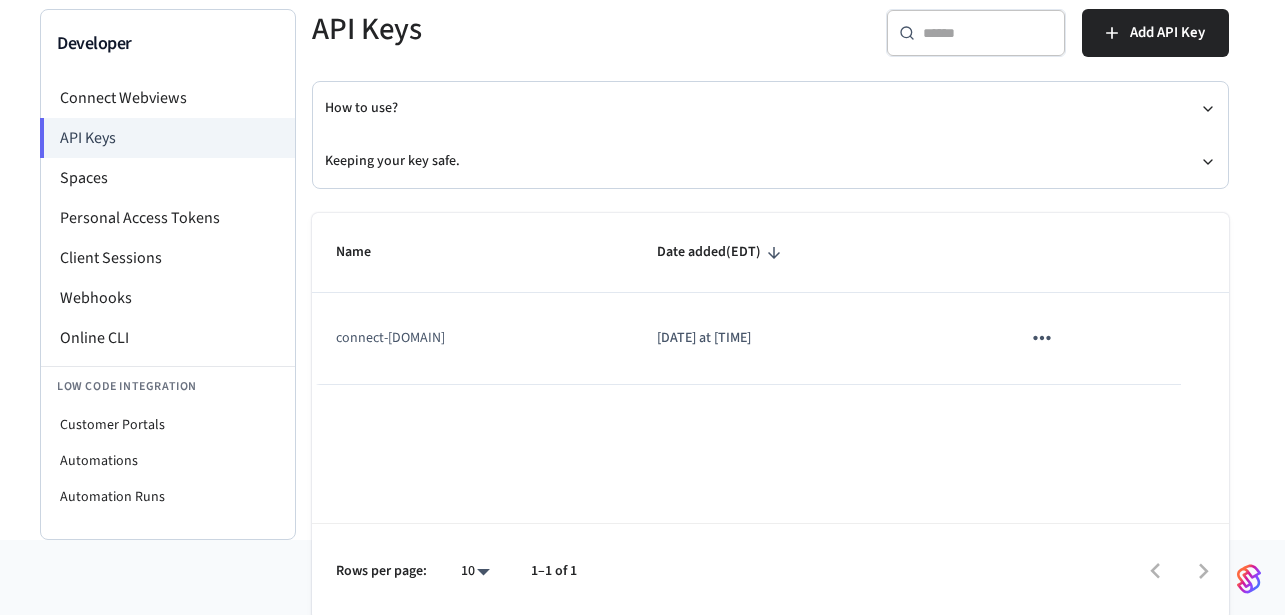 scroll, scrollTop: 149, scrollLeft: 0, axis: vertical 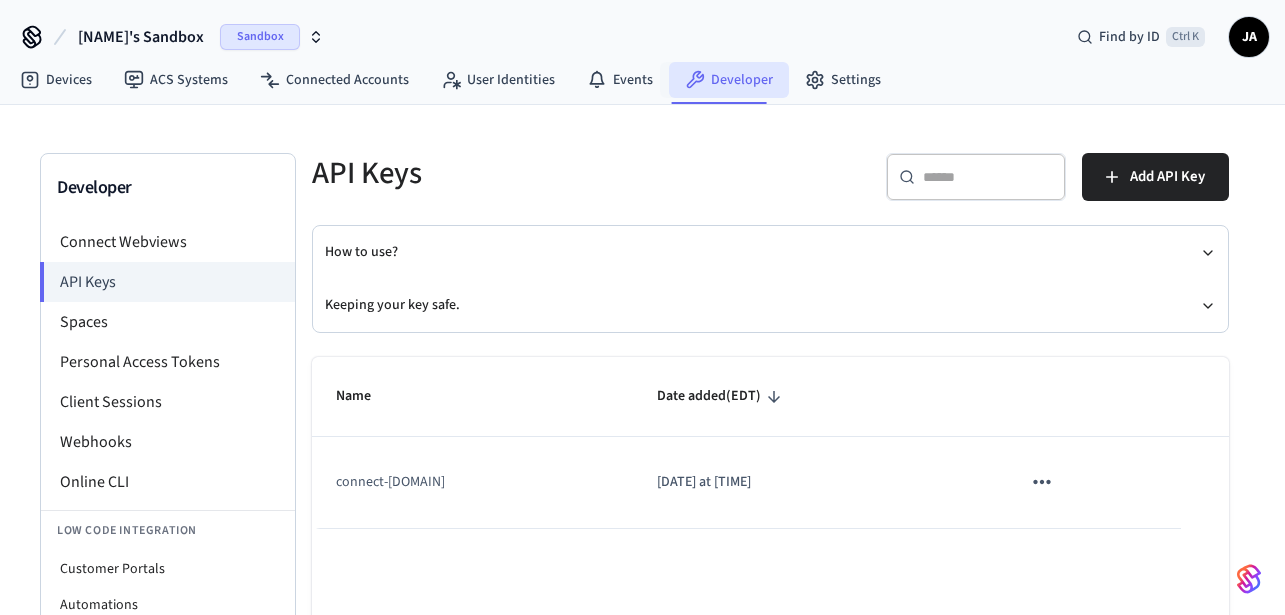 click on "Developer" at bounding box center (729, 80) 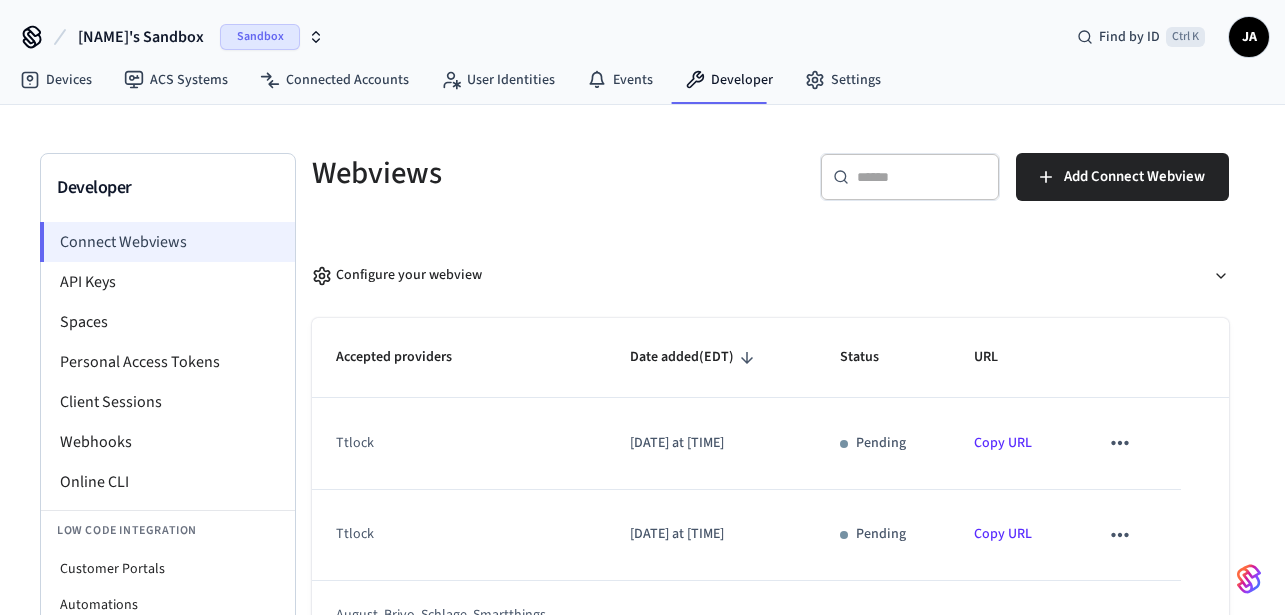 click on "Connect Webviews" at bounding box center (167, 242) 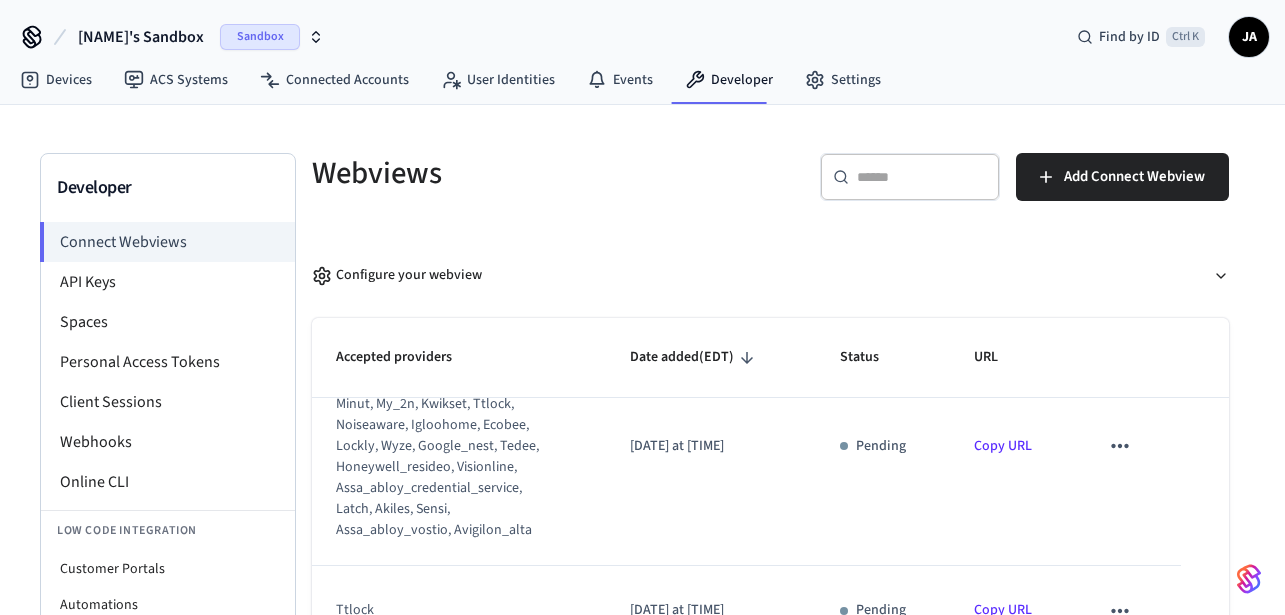 scroll, scrollTop: 258, scrollLeft: 0, axis: vertical 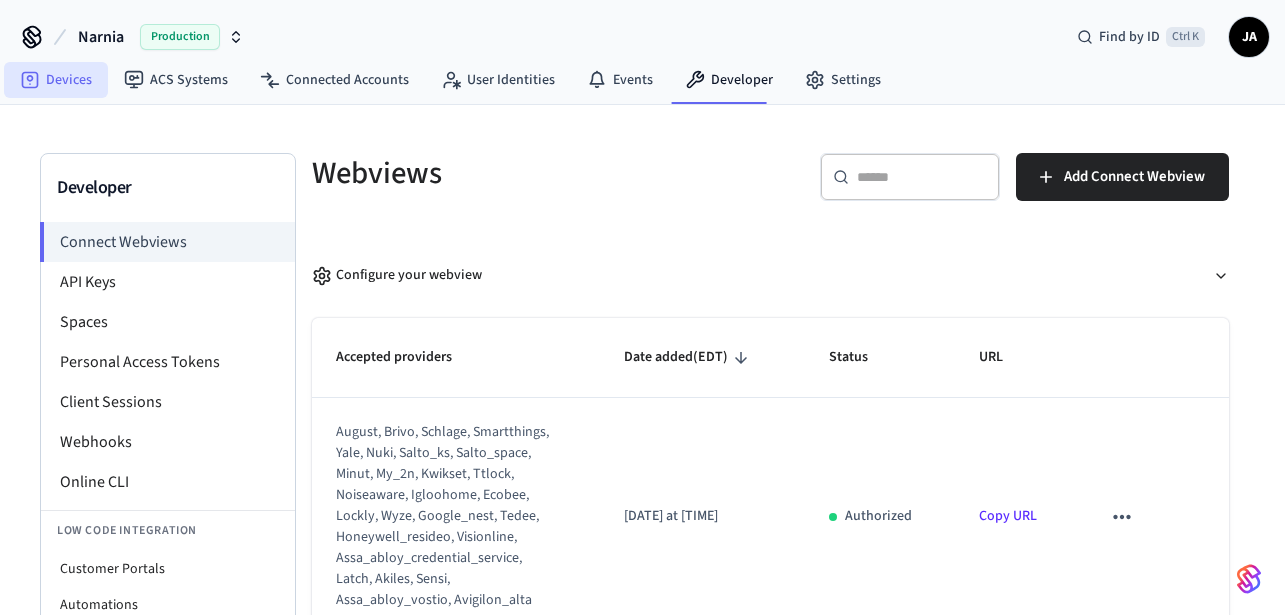 click on "Devices" at bounding box center [56, 80] 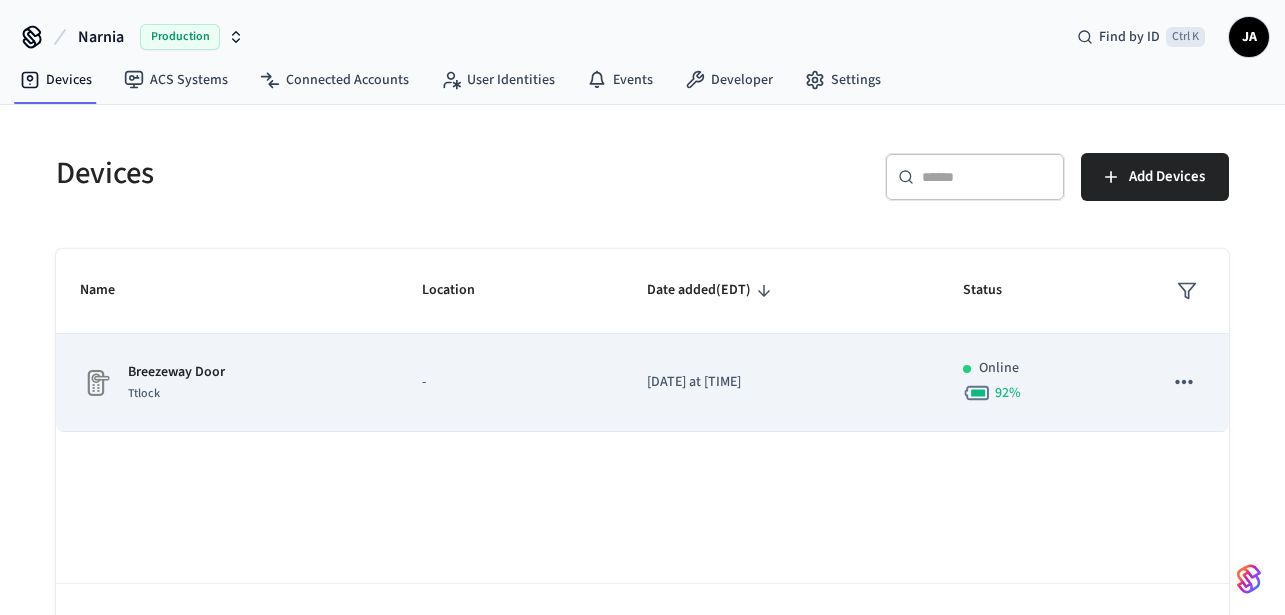 click on "Ttlock" at bounding box center (176, 393) 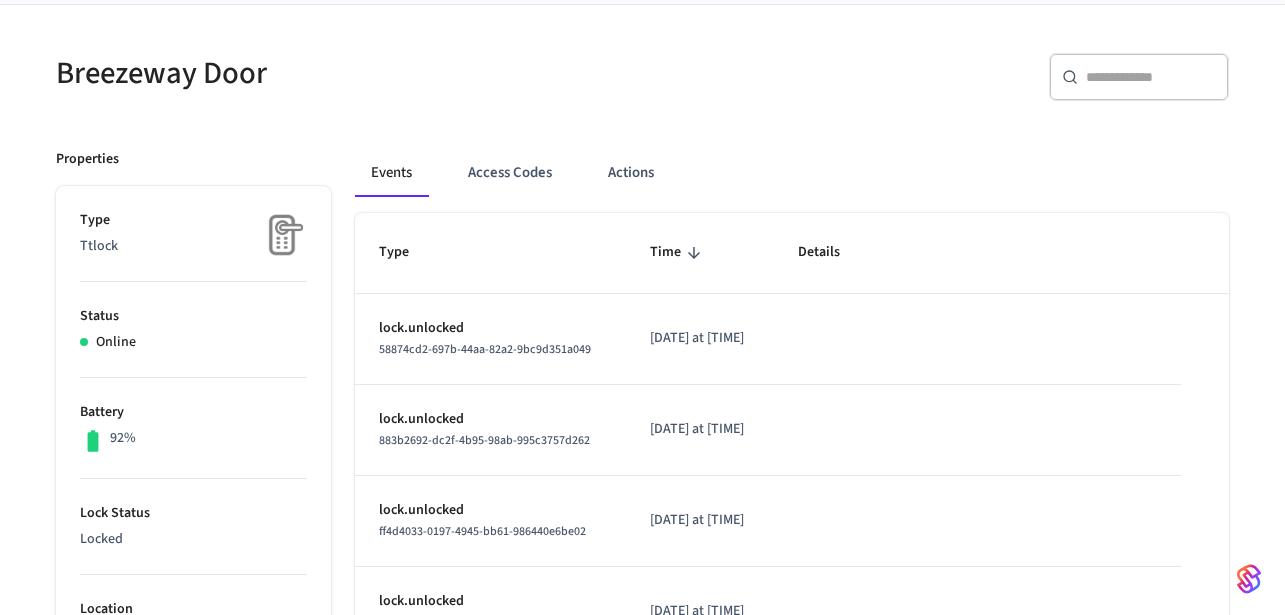 scroll, scrollTop: 0, scrollLeft: 0, axis: both 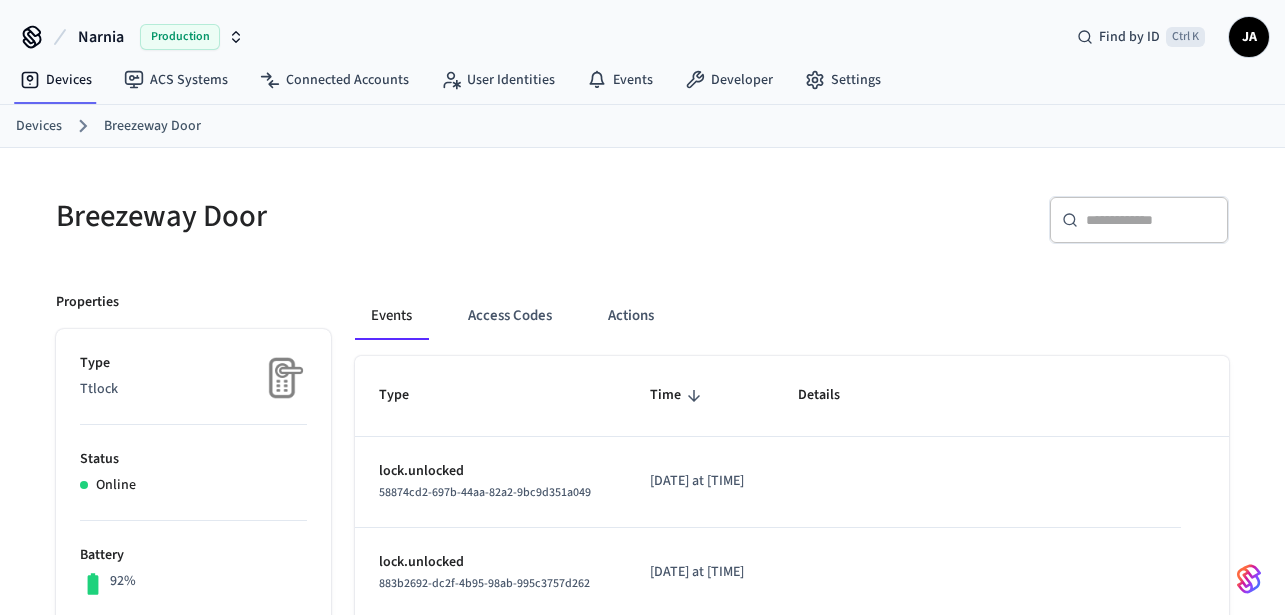 click on "Breezeway Door" at bounding box center [152, 126] 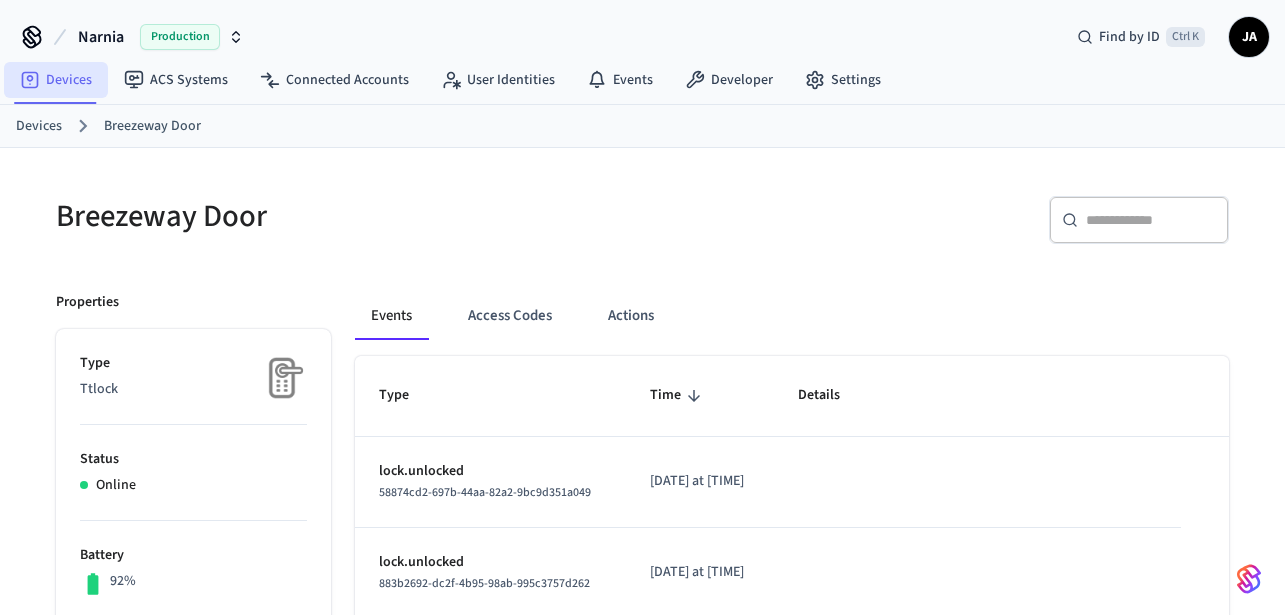 click on "Devices" at bounding box center (56, 80) 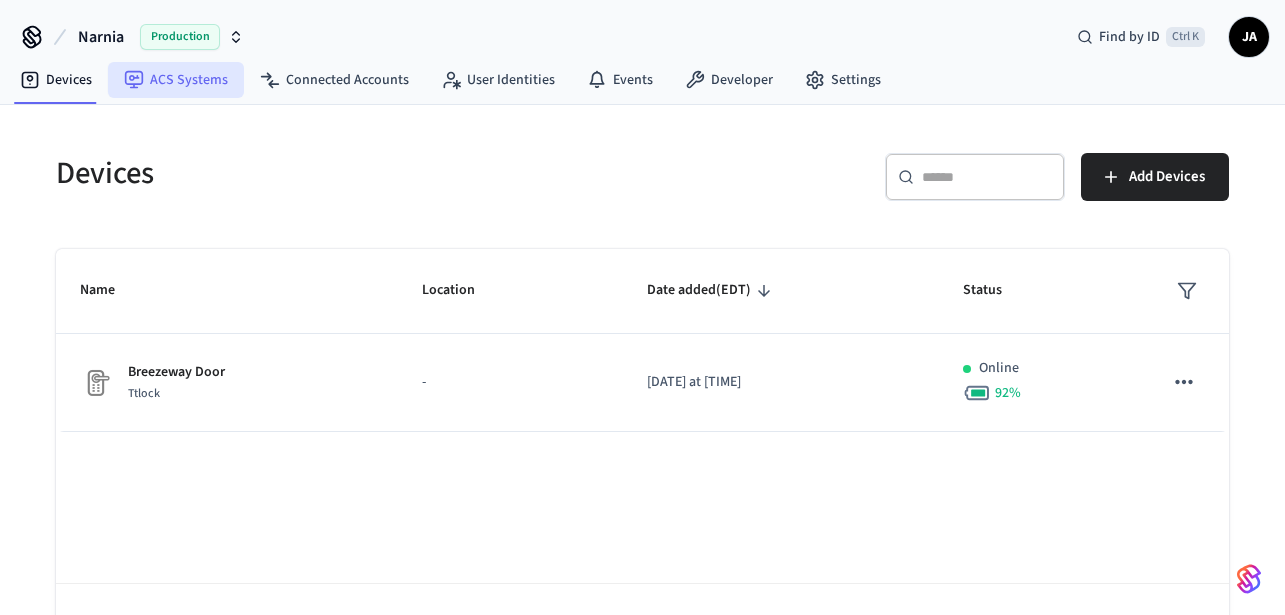 click on "ACS Systems" at bounding box center (176, 80) 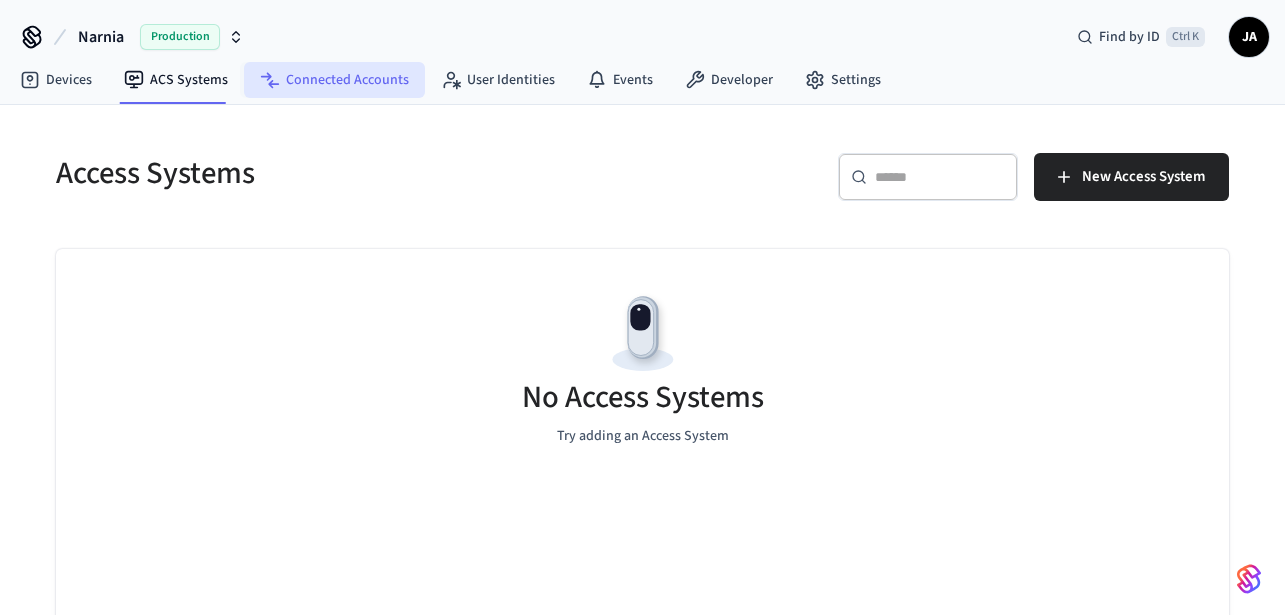 click on "Connected Accounts" at bounding box center [334, 80] 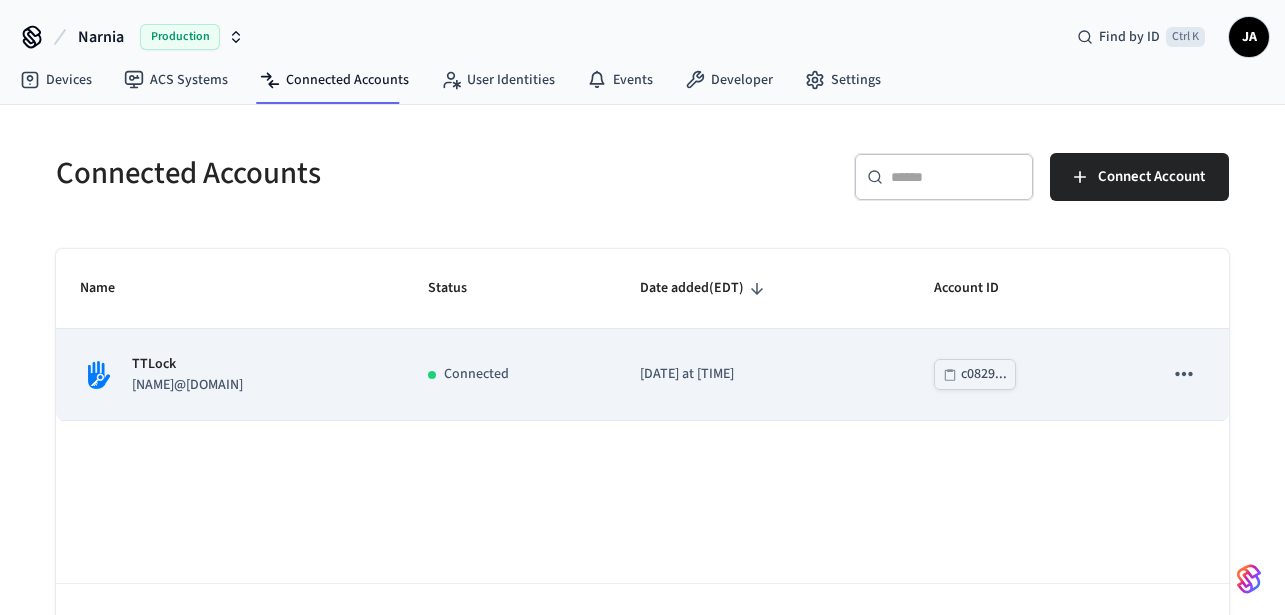 click on "jeff@alkire.net" at bounding box center [187, 385] 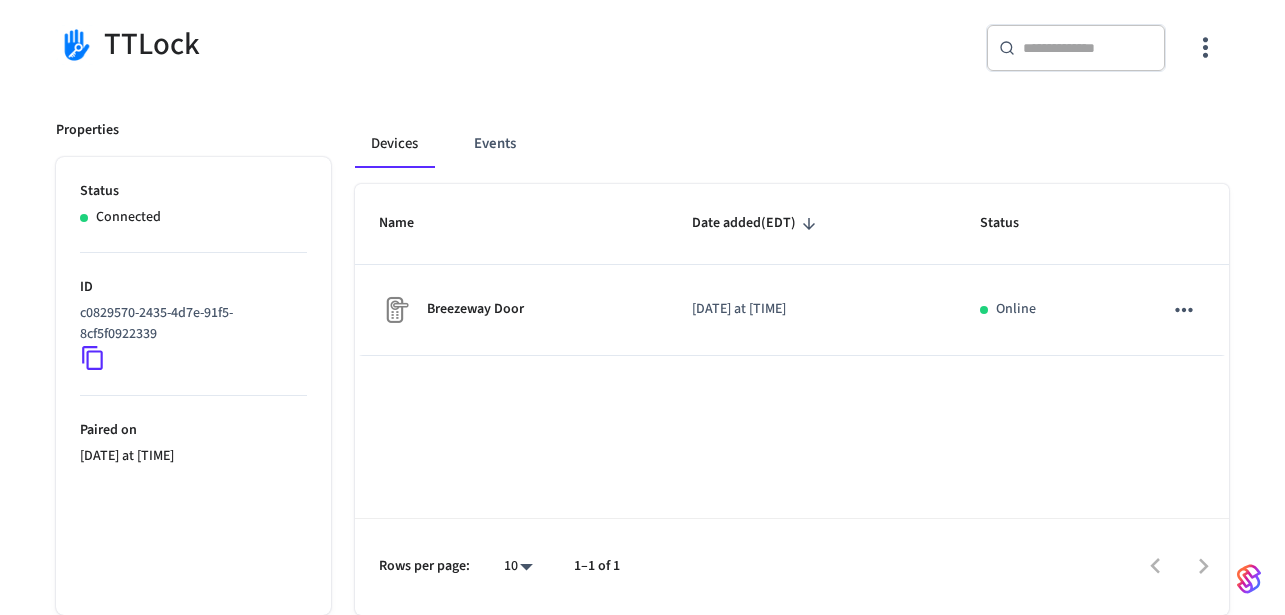 scroll, scrollTop: 0, scrollLeft: 0, axis: both 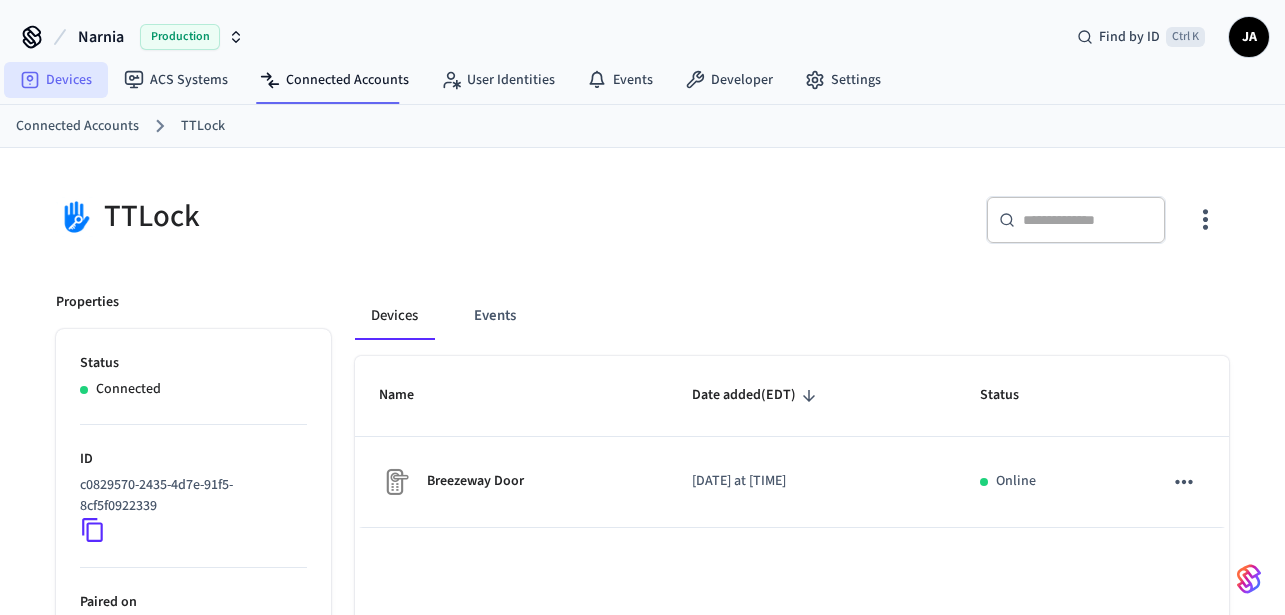click on "Devices" at bounding box center [56, 80] 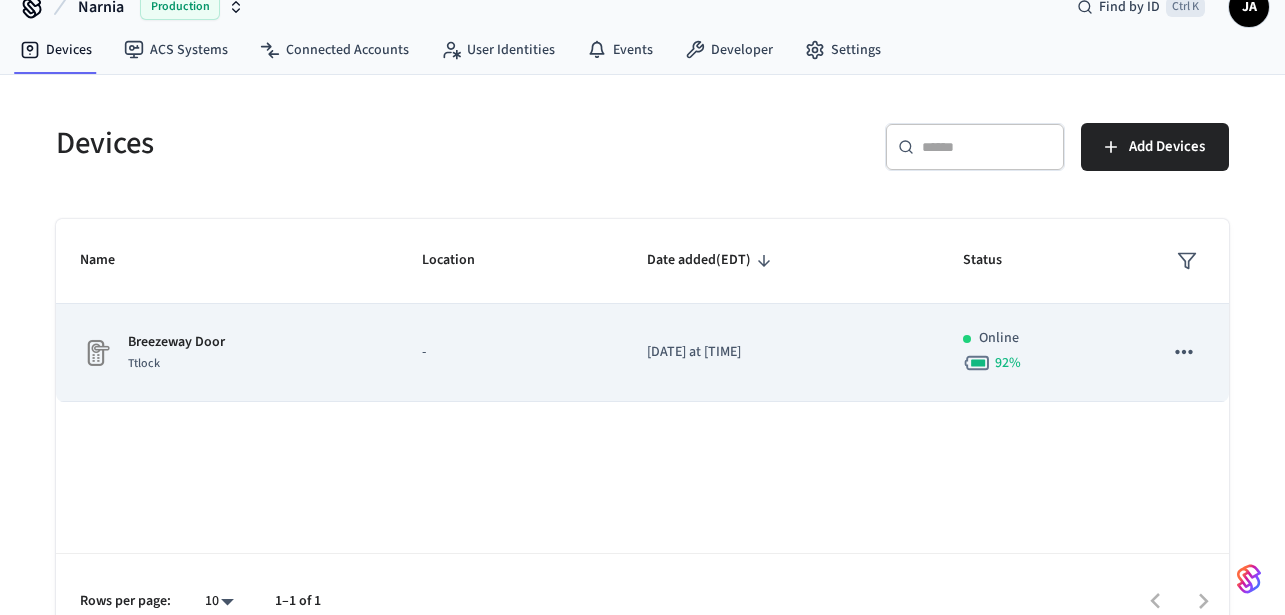 scroll, scrollTop: 0, scrollLeft: 0, axis: both 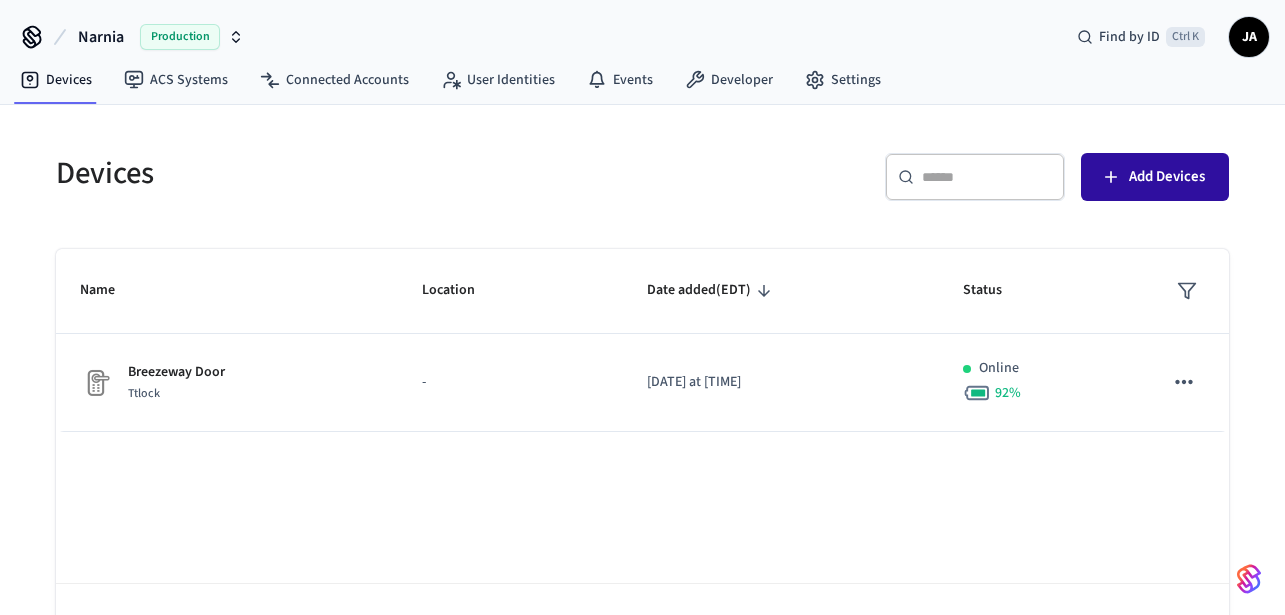 click on "Add Devices" at bounding box center [1167, 177] 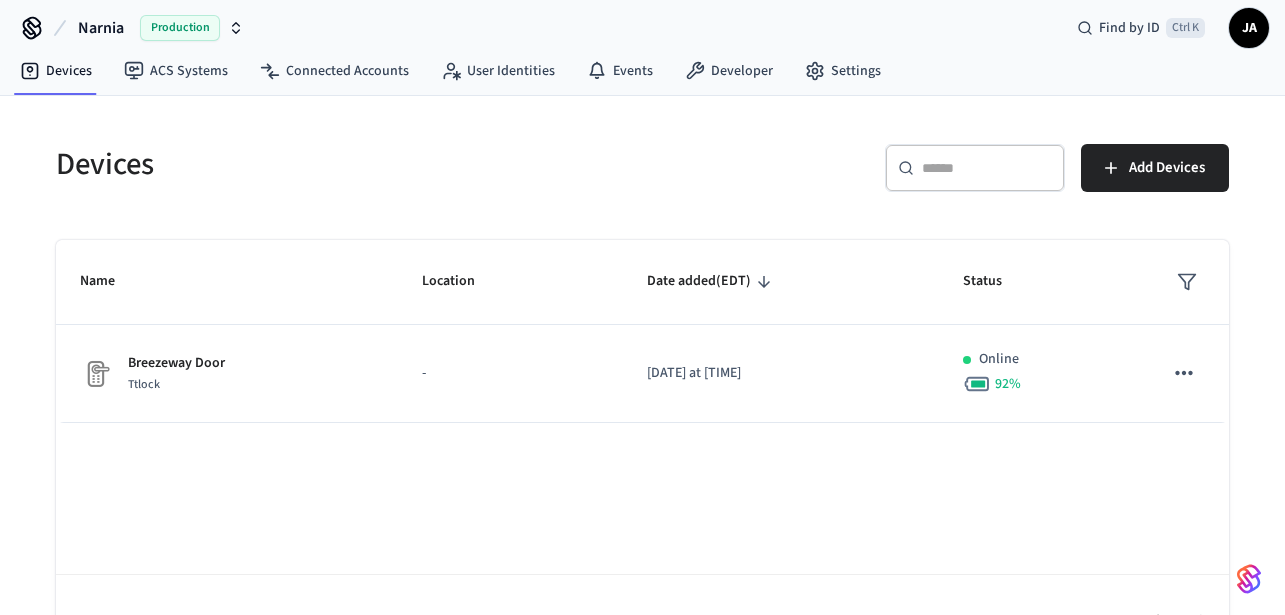 scroll, scrollTop: 65, scrollLeft: 0, axis: vertical 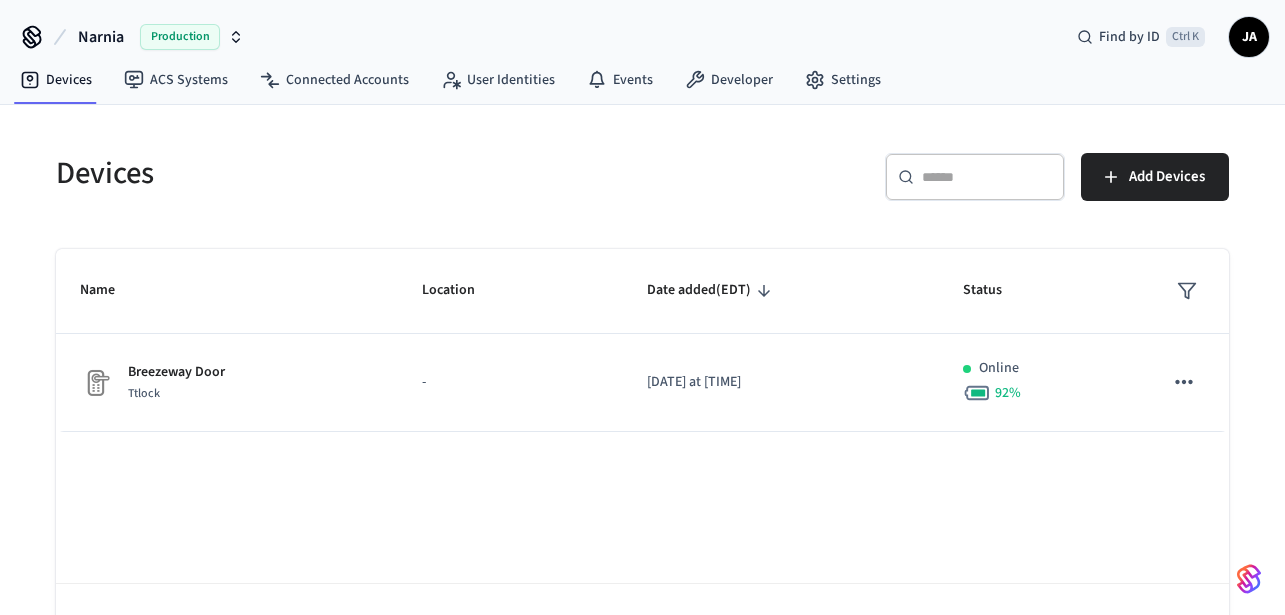 click on "Devices" at bounding box center (331, 173) 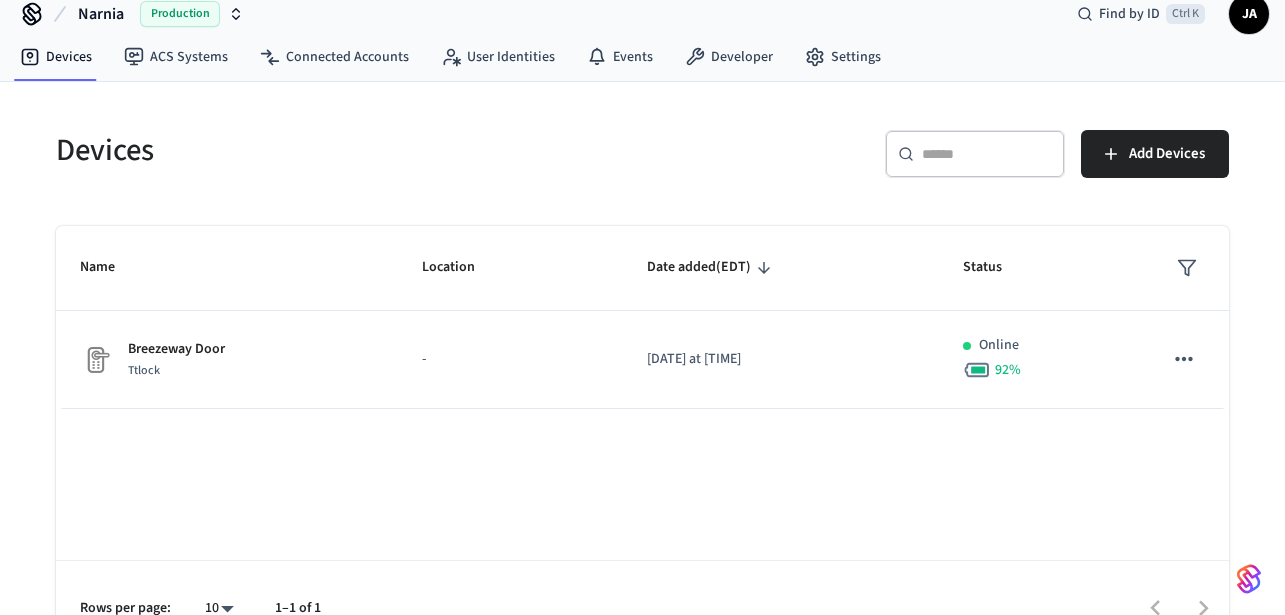 scroll, scrollTop: 0, scrollLeft: 0, axis: both 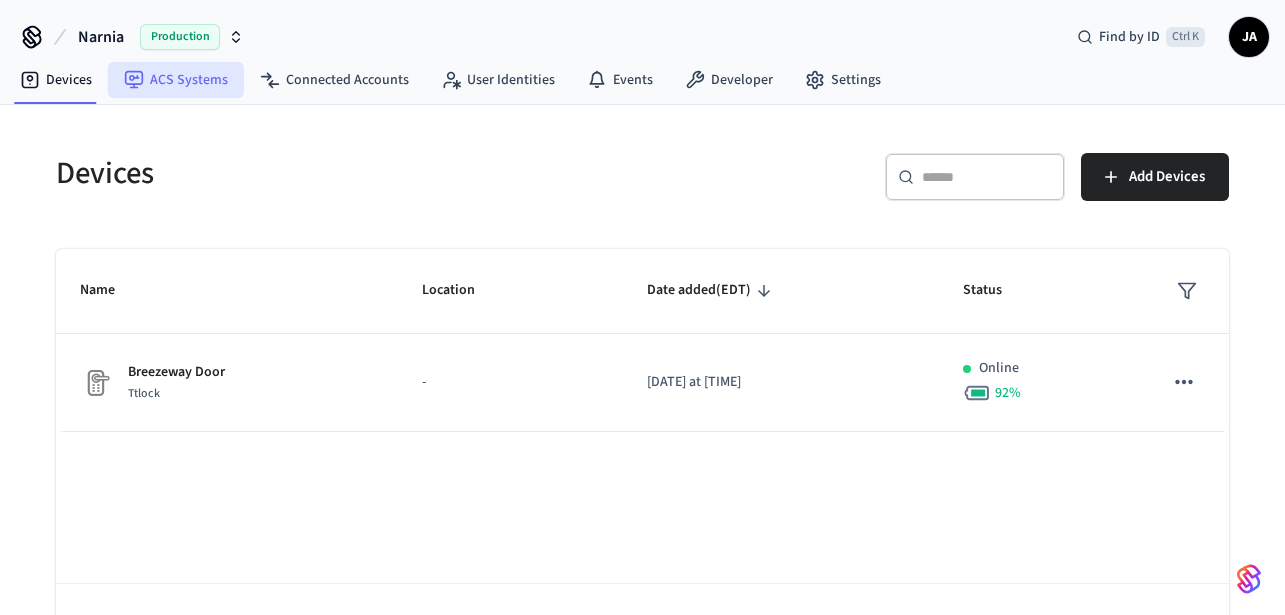 click on "ACS Systems" at bounding box center (176, 80) 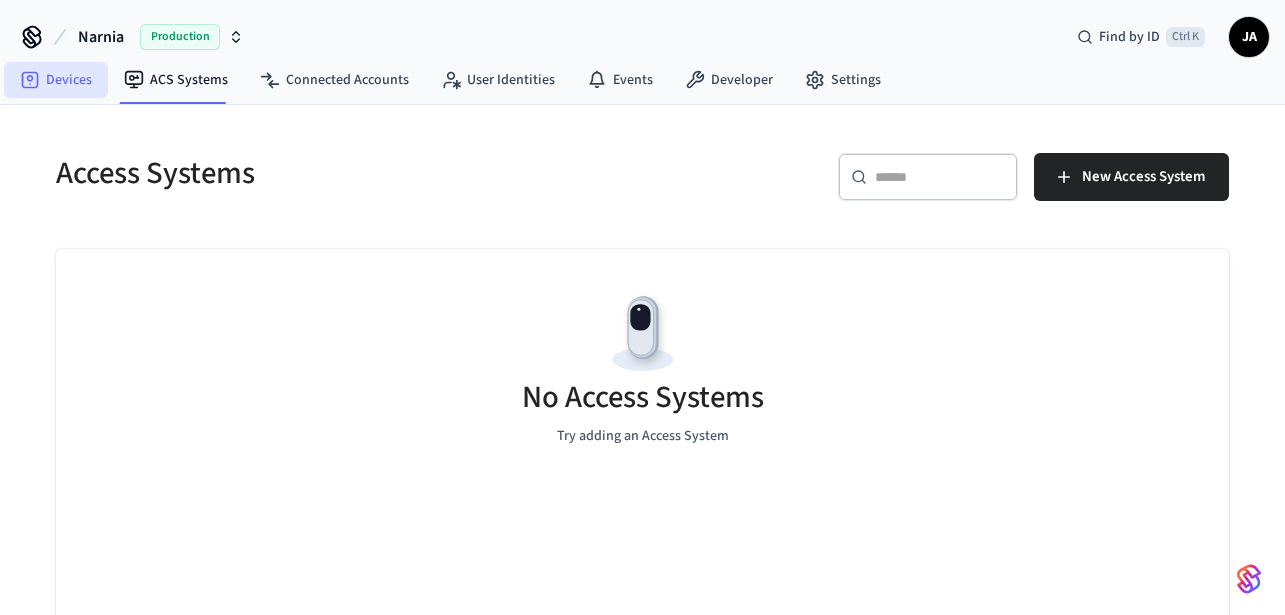 click on "Devices" at bounding box center (56, 80) 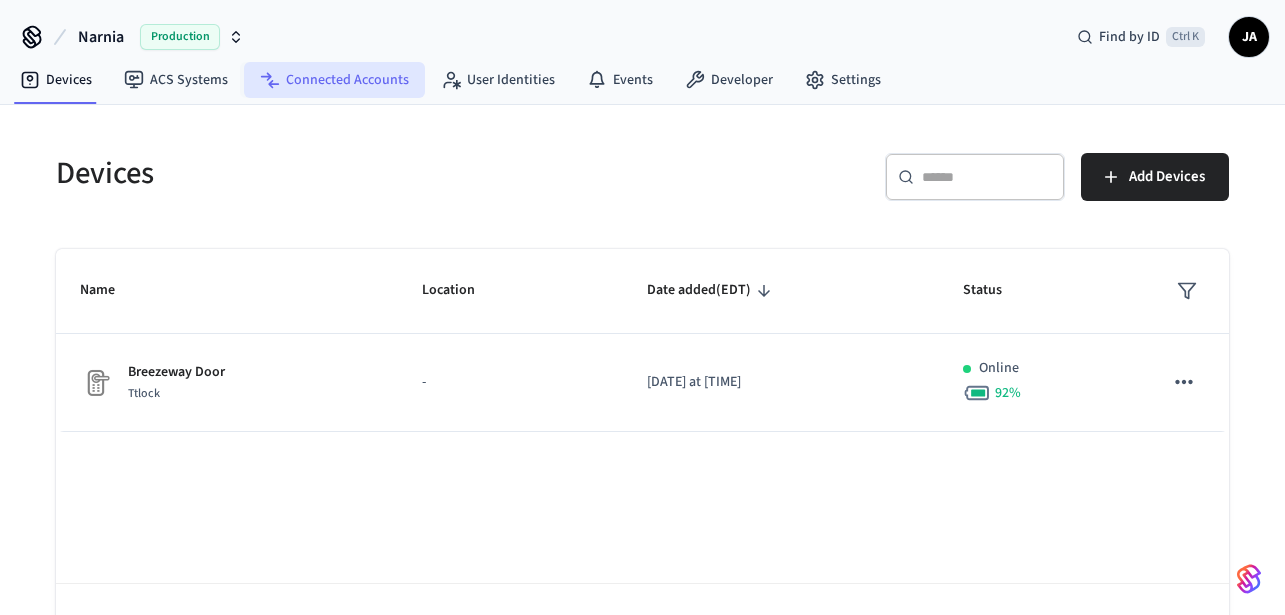 click on "Connected Accounts" at bounding box center [334, 80] 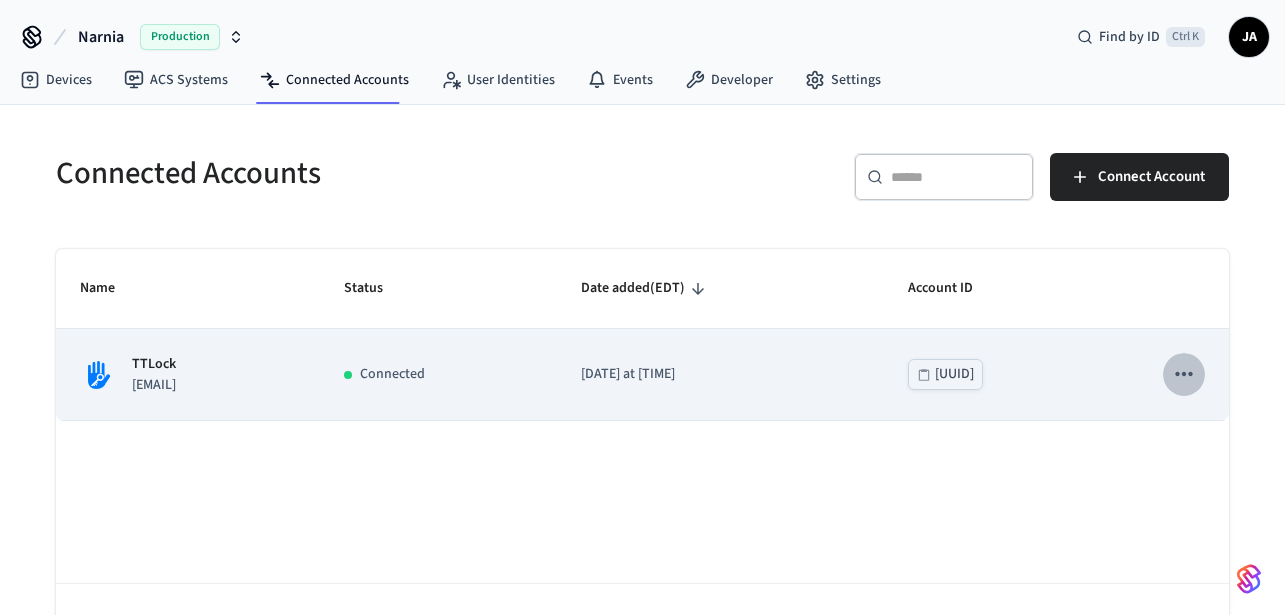 click 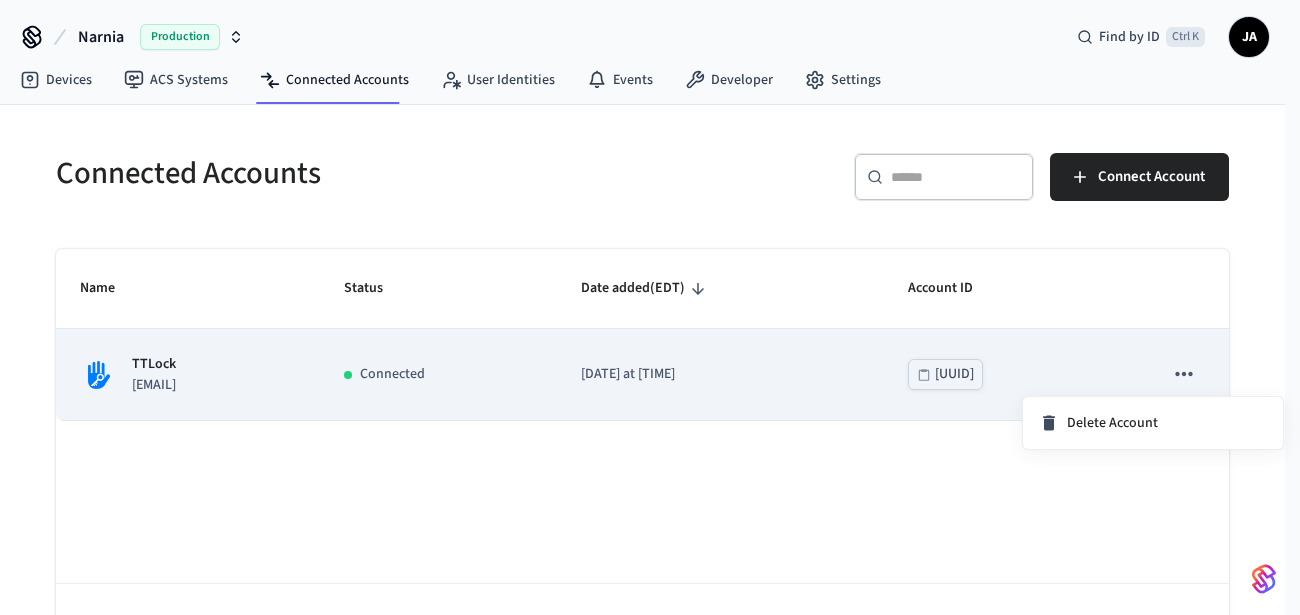 click at bounding box center [650, 307] 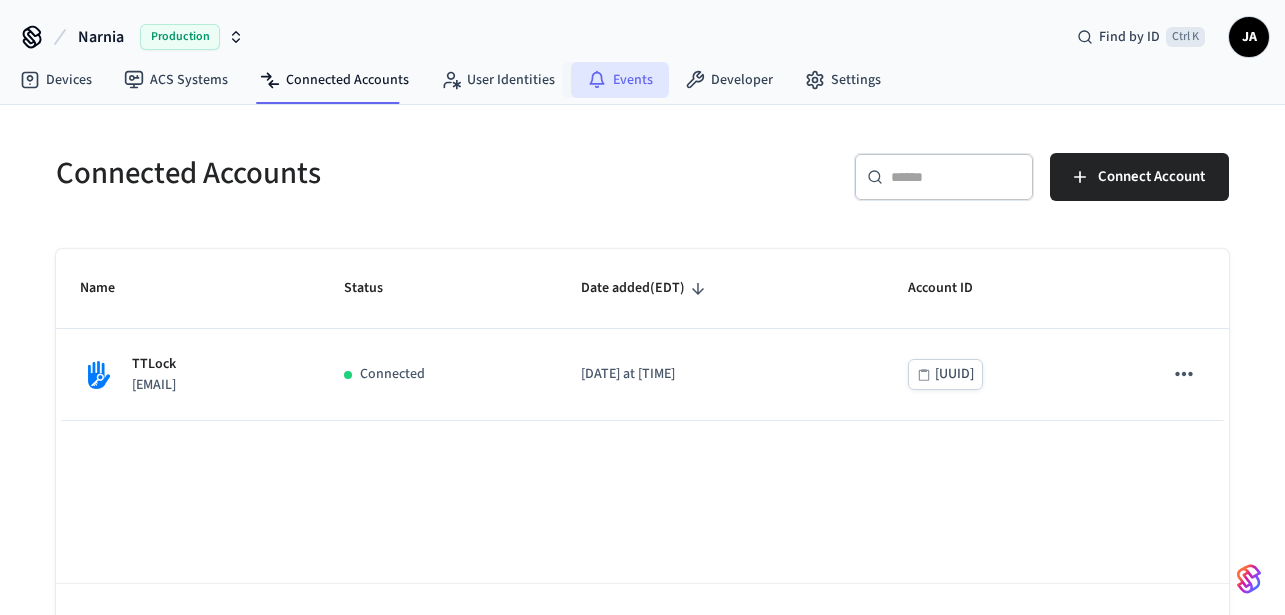 click on "Events" at bounding box center (620, 80) 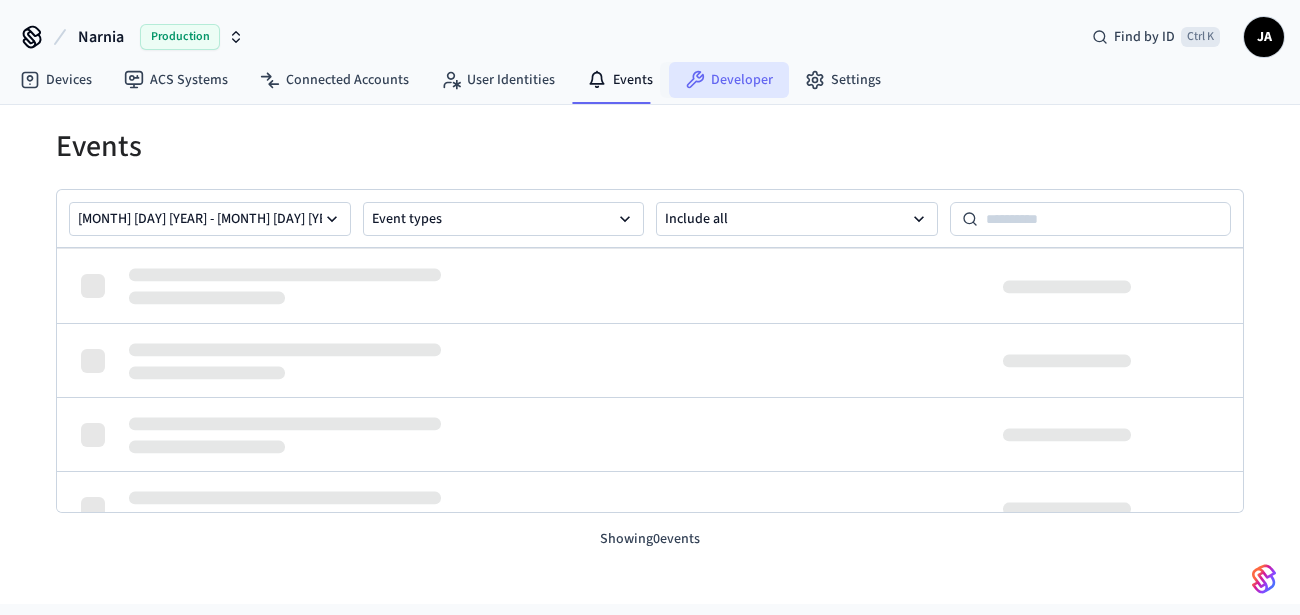 click on "Developer" at bounding box center [729, 80] 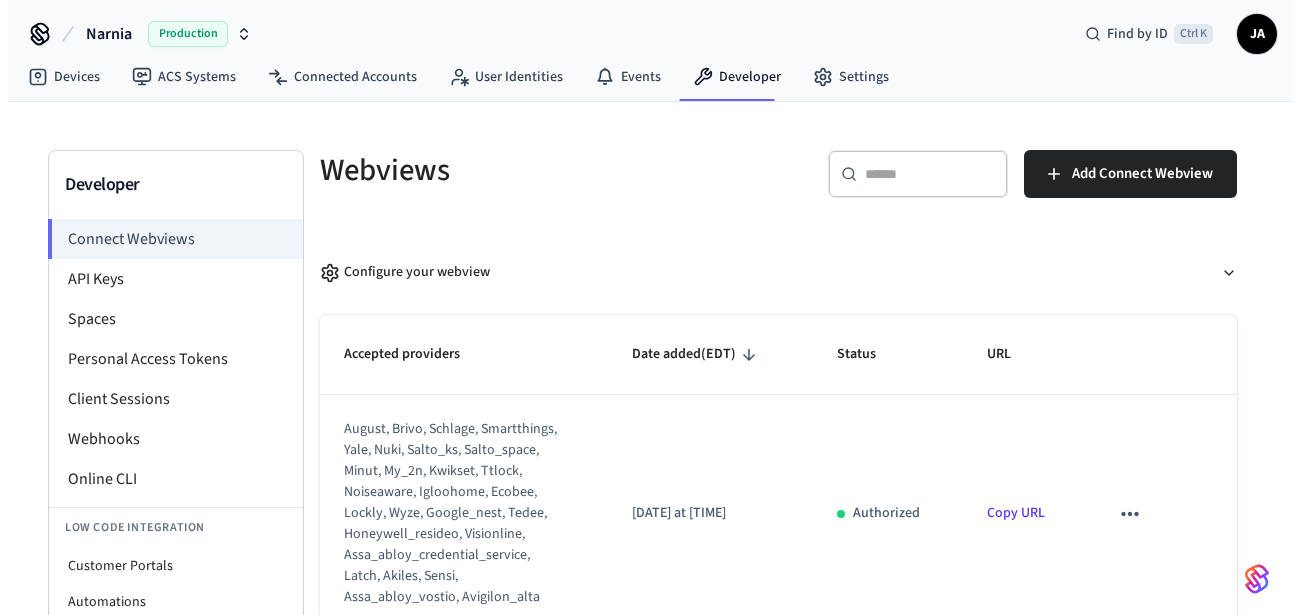scroll, scrollTop: 0, scrollLeft: 0, axis: both 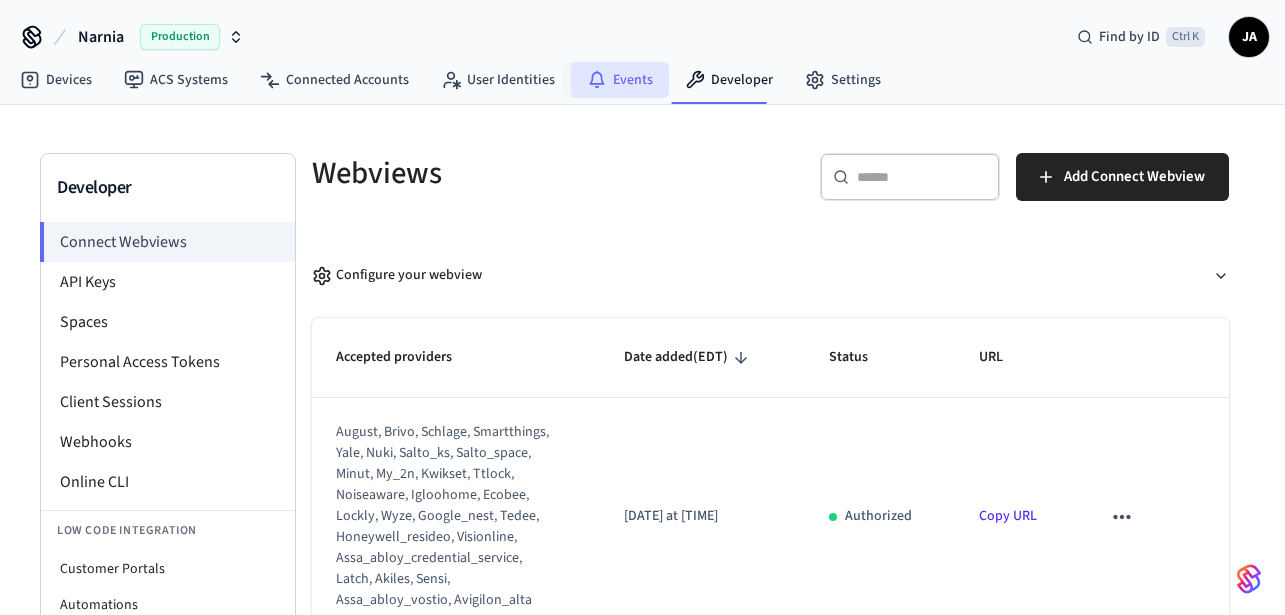 click on "Events" at bounding box center (620, 80) 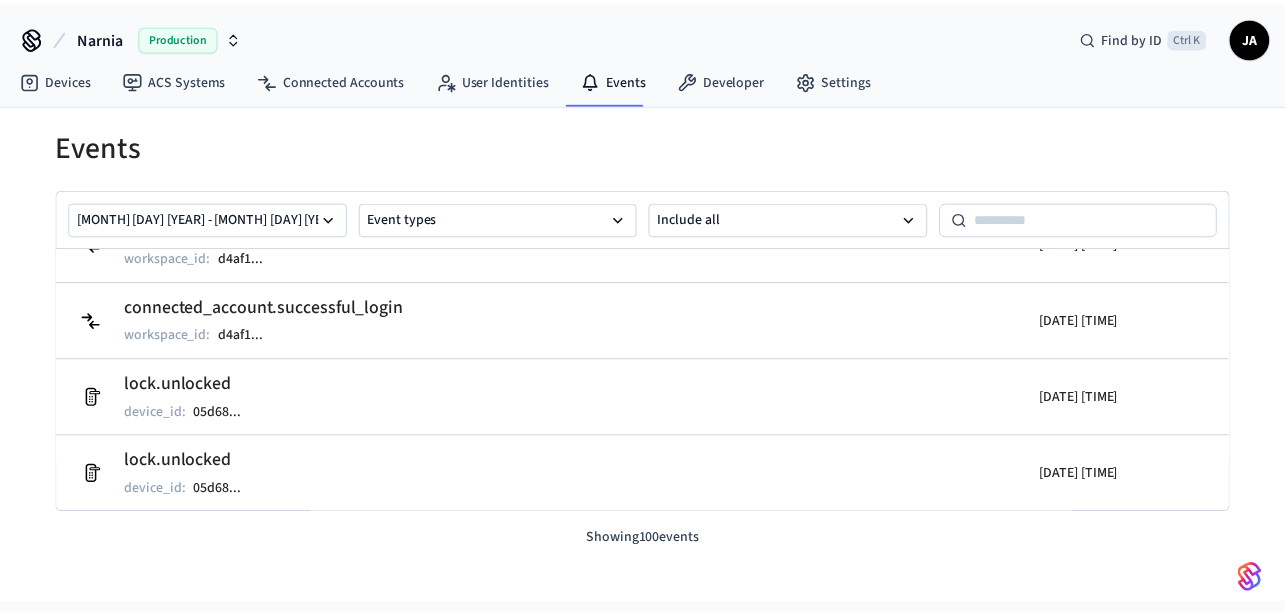 scroll, scrollTop: 0, scrollLeft: 0, axis: both 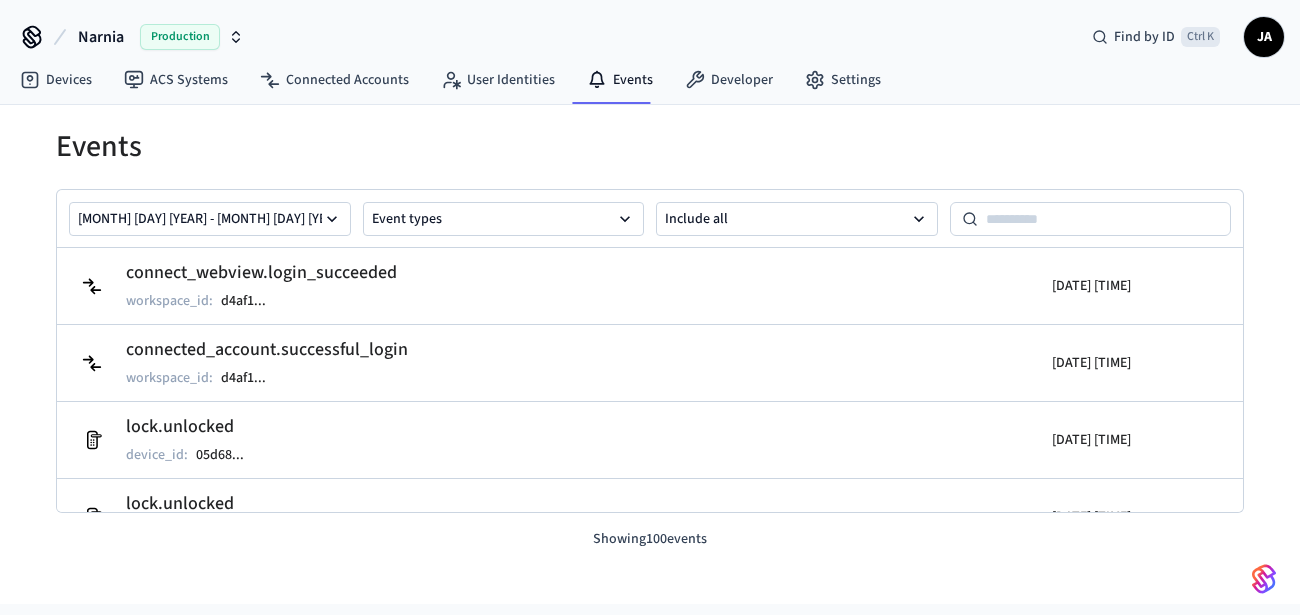 drag, startPoint x: 531, startPoint y: 163, endPoint x: 514, endPoint y: 158, distance: 17.720045 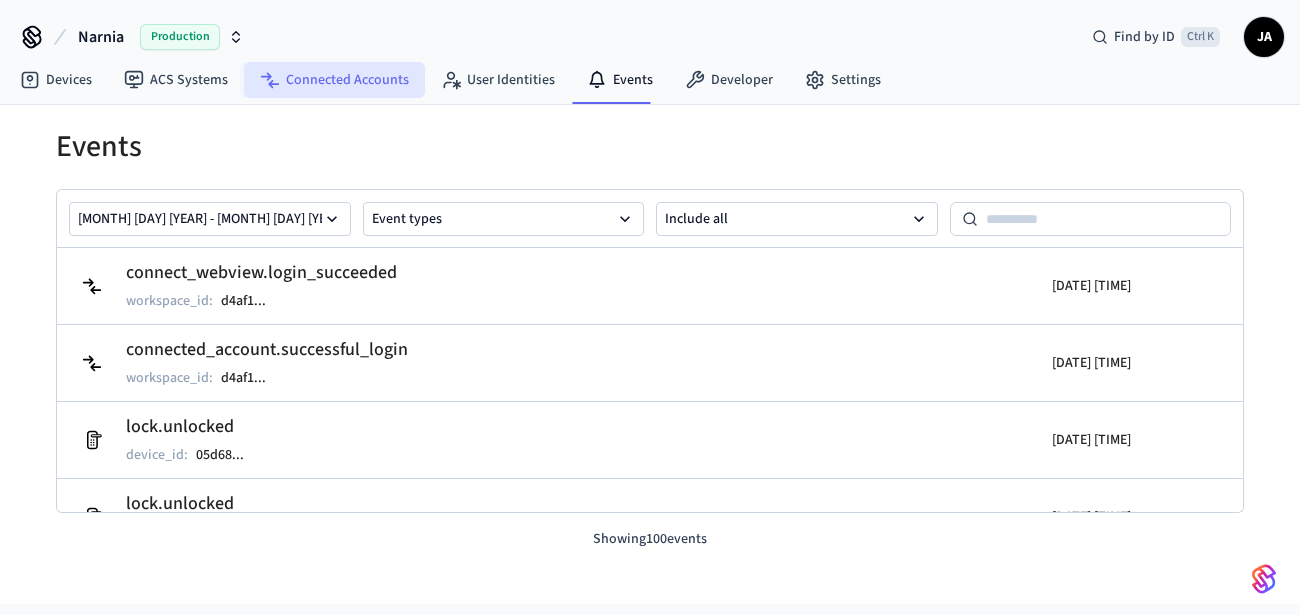 click on "Connected Accounts" at bounding box center [334, 80] 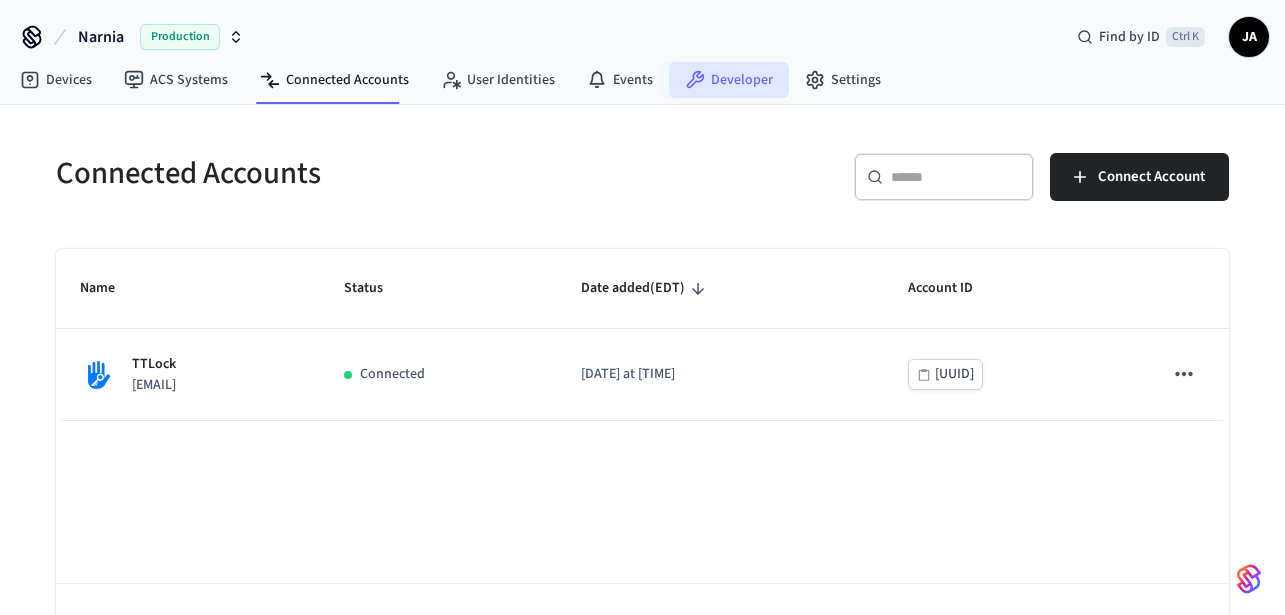 click on "Developer" at bounding box center [729, 80] 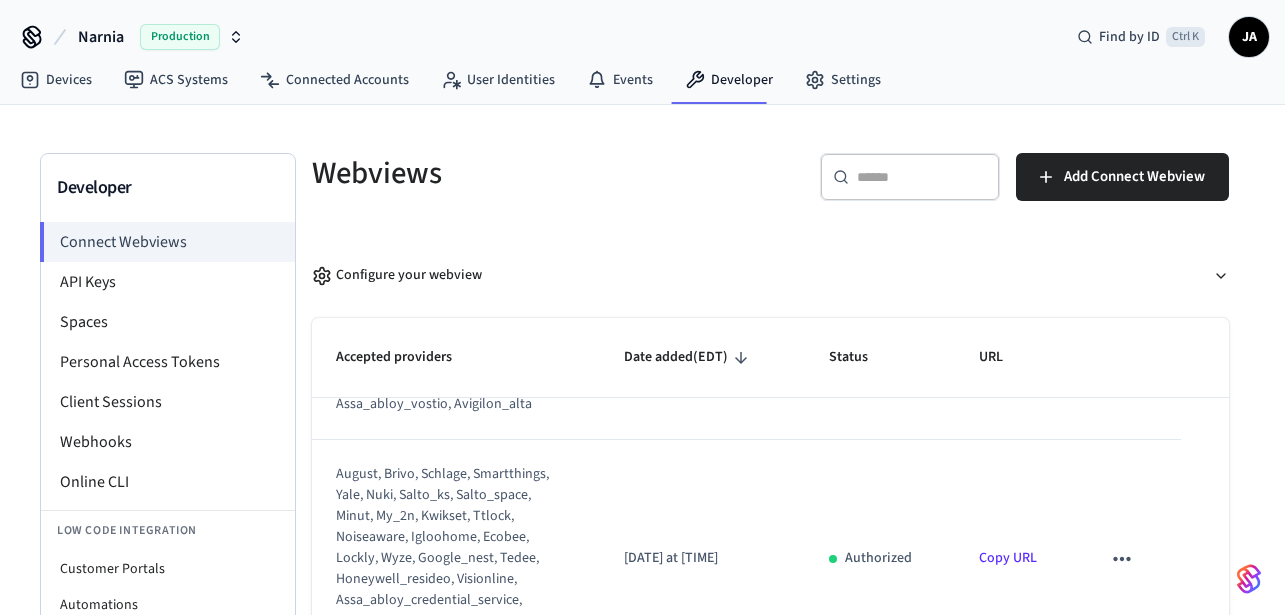 scroll, scrollTop: 264, scrollLeft: 0, axis: vertical 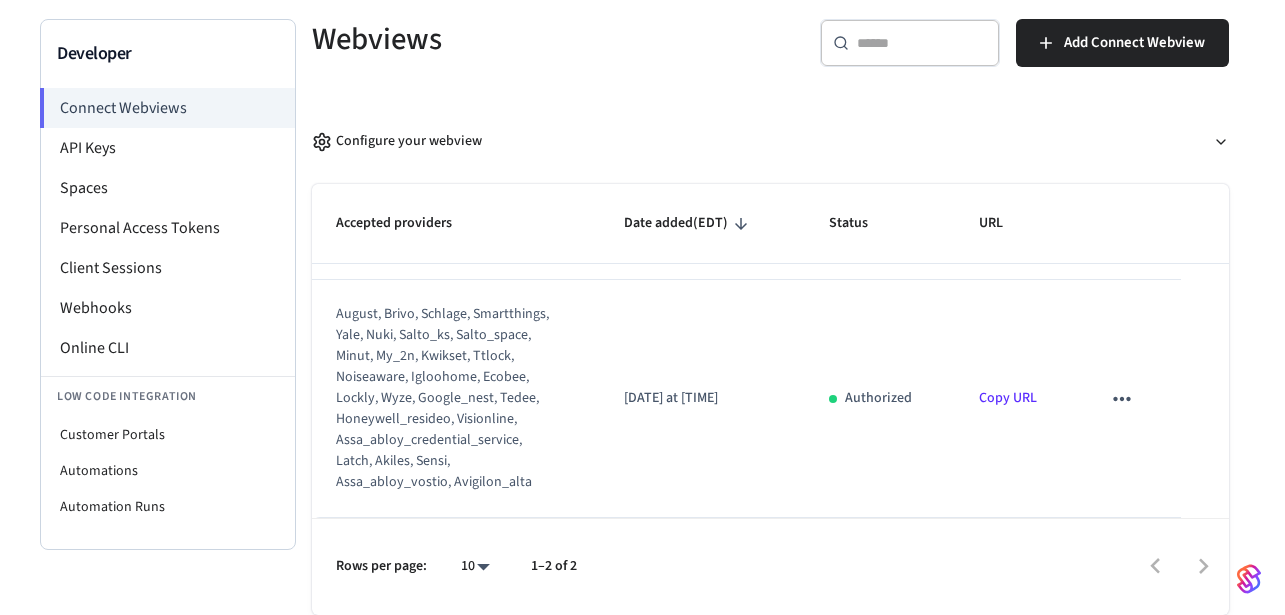 click on "Copy URL" at bounding box center (1008, 398) 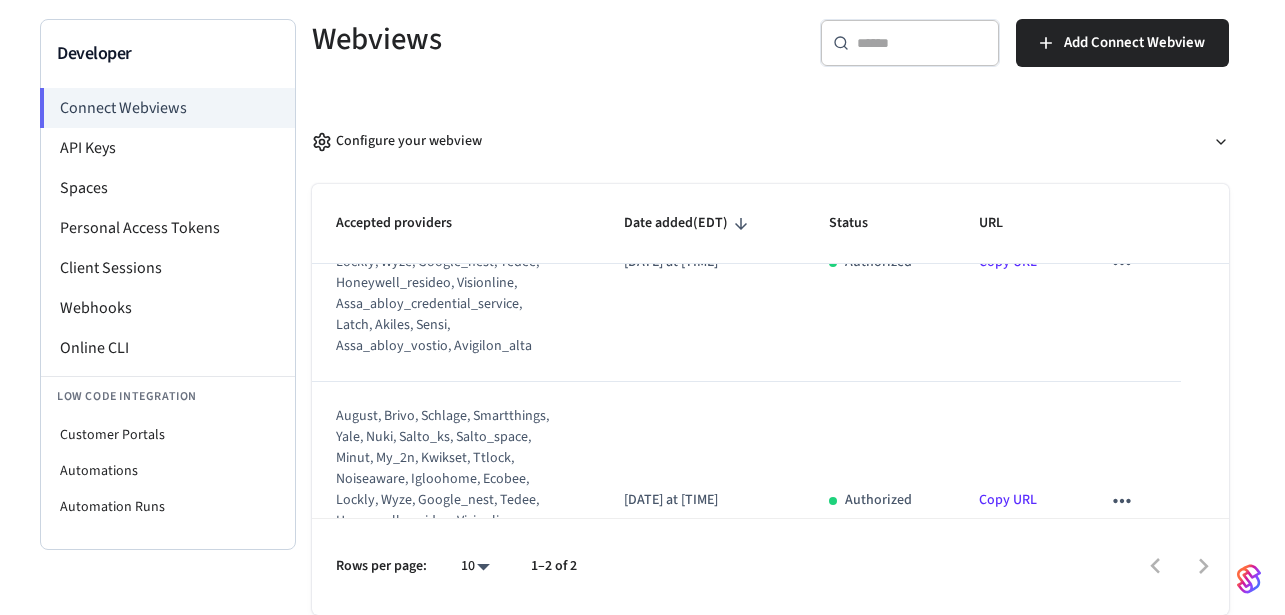 scroll, scrollTop: 0, scrollLeft: 0, axis: both 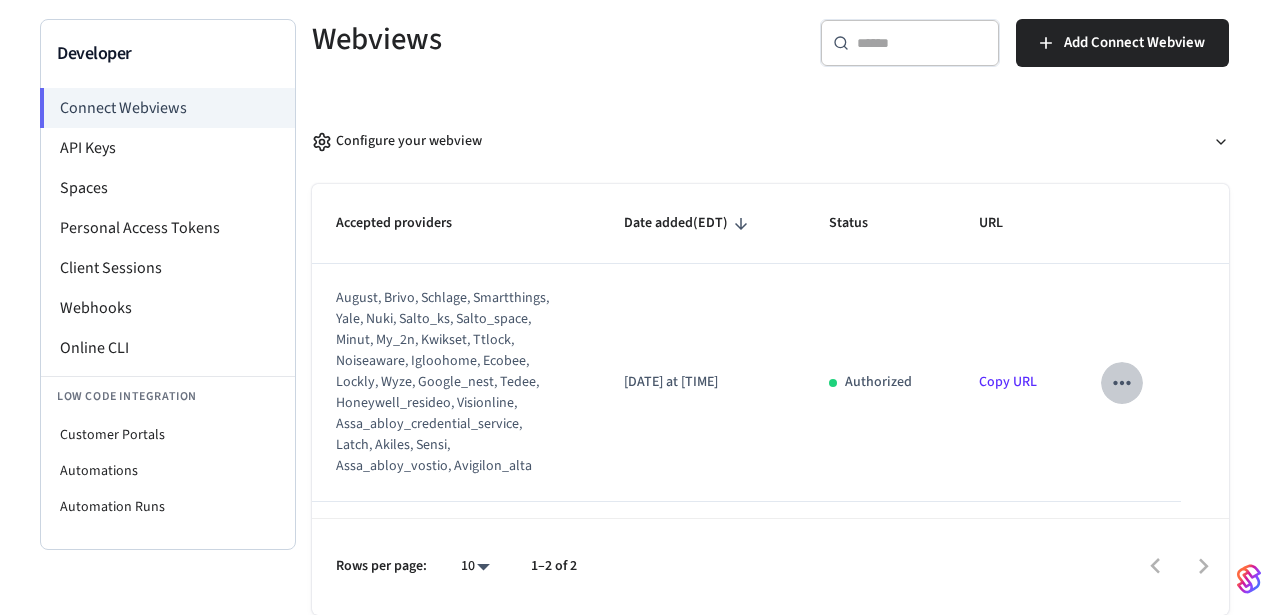 click 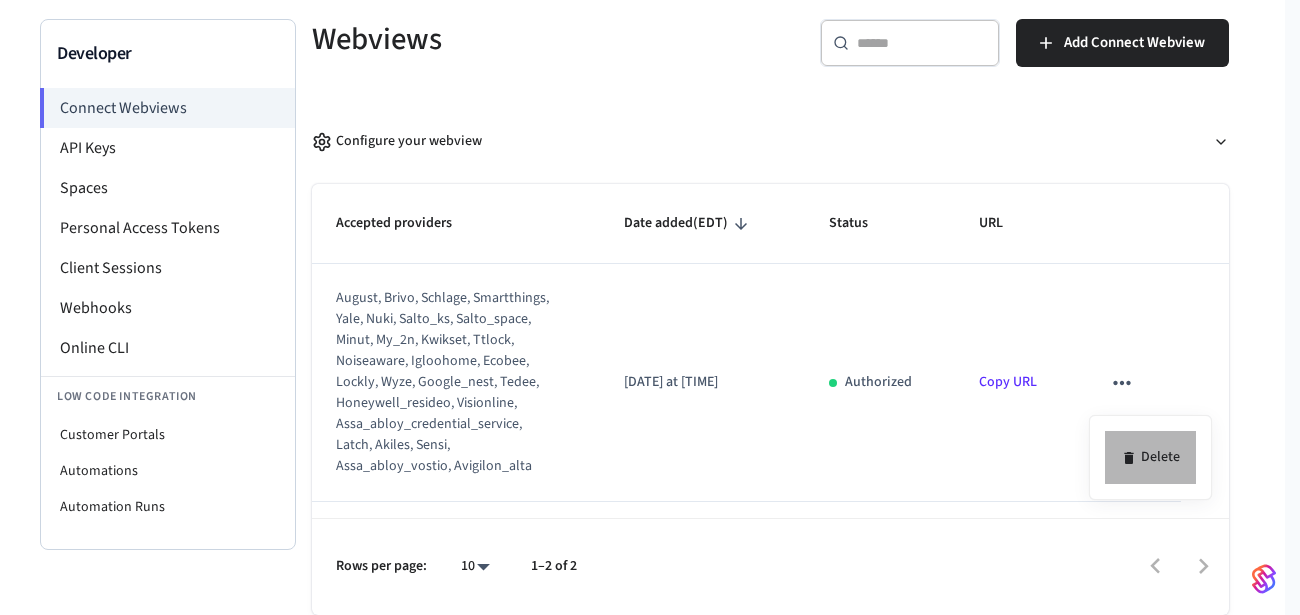 click on "Delete" at bounding box center [1150, 457] 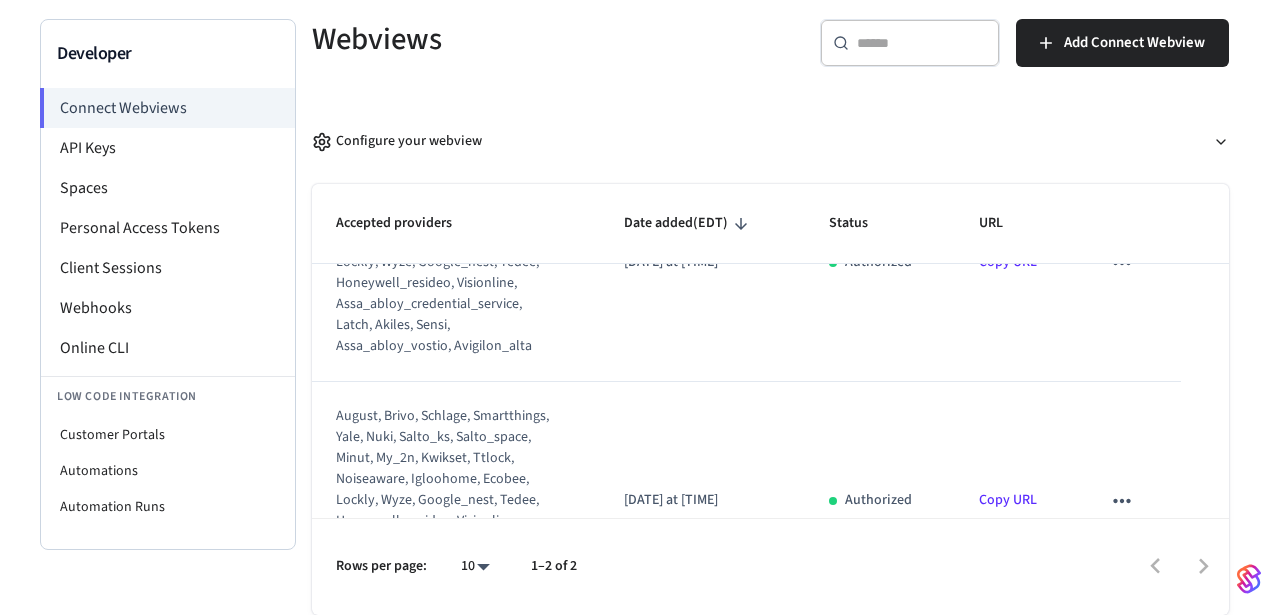 scroll, scrollTop: 264, scrollLeft: 0, axis: vertical 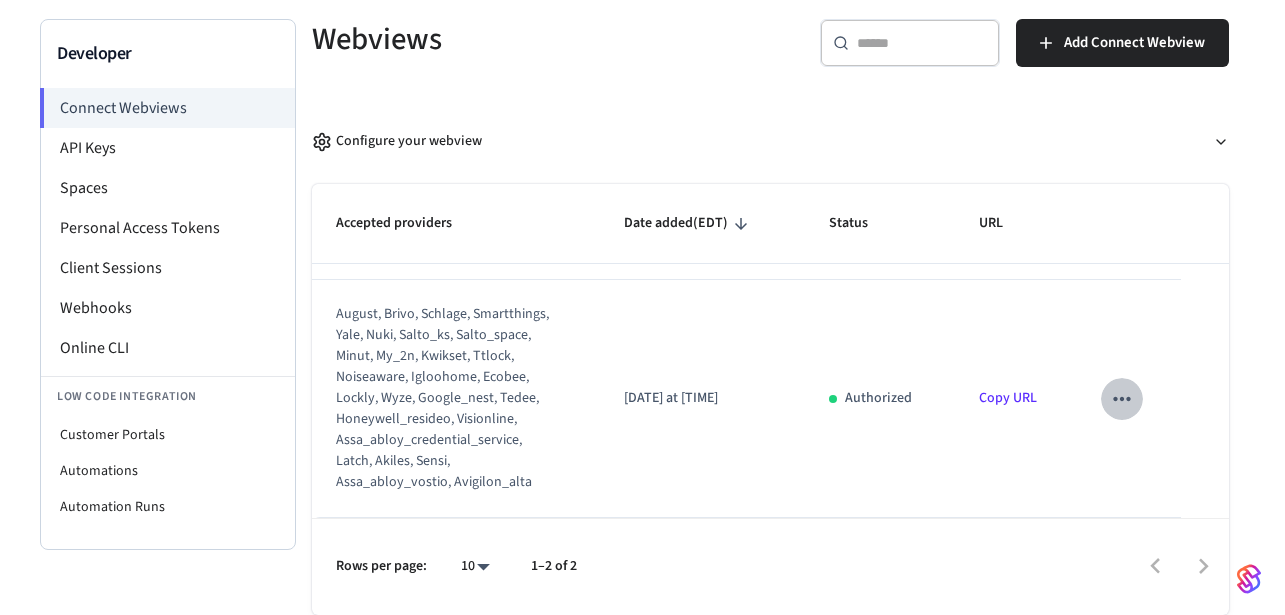 click 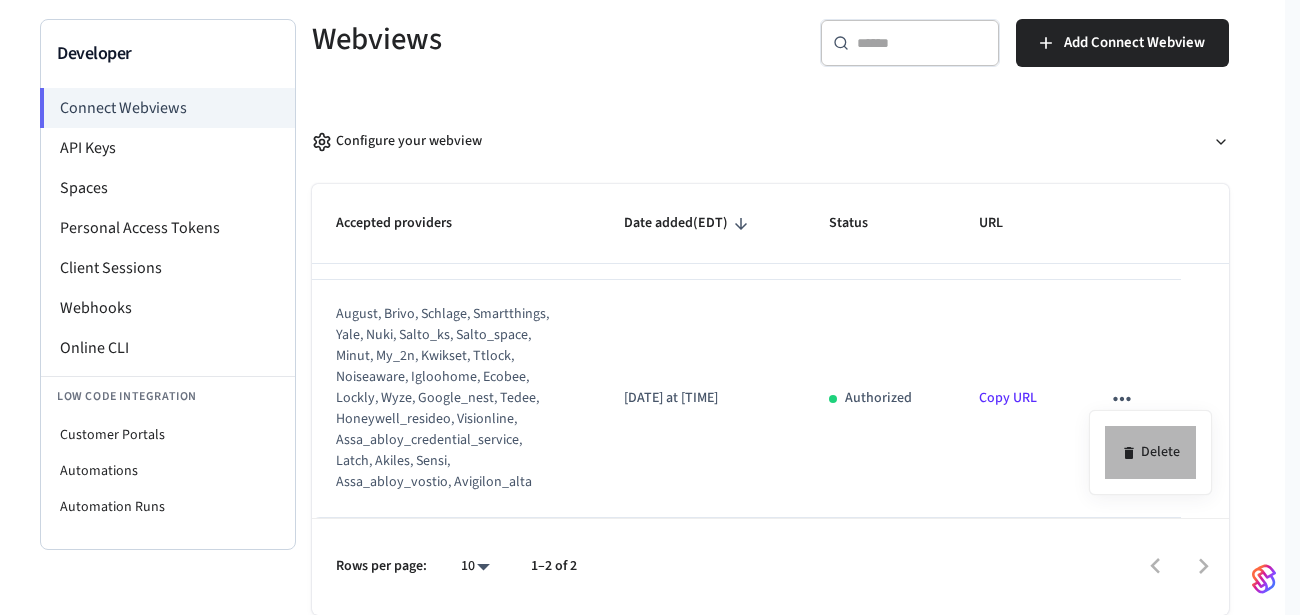 click on "Delete" at bounding box center [1150, 452] 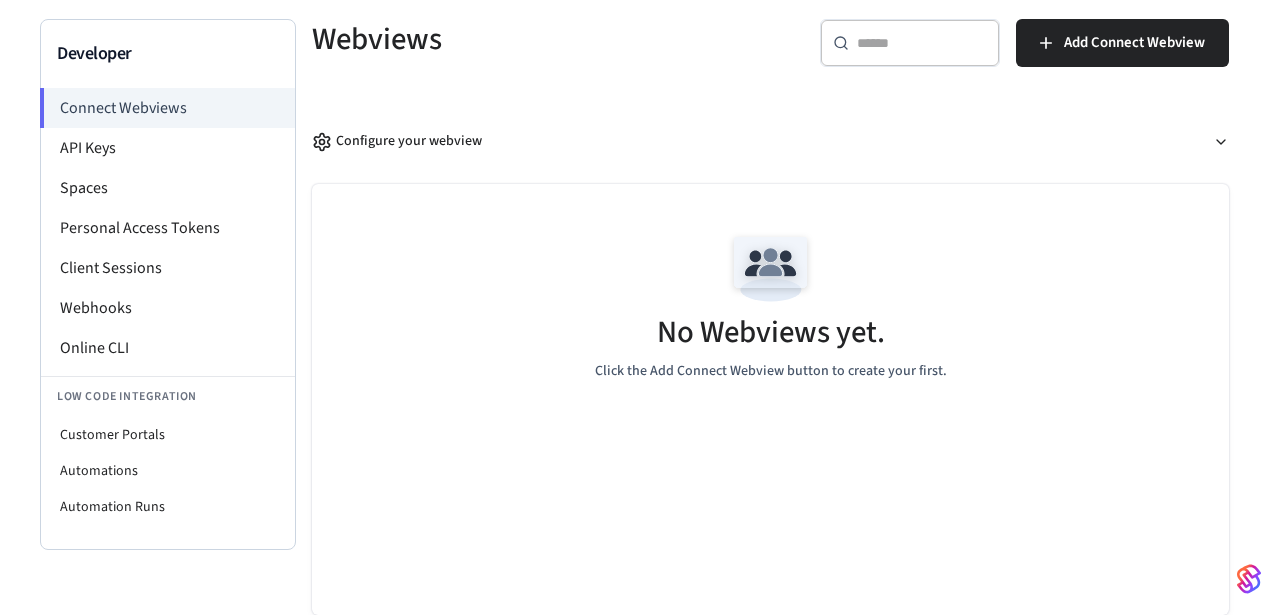 scroll, scrollTop: 0, scrollLeft: 0, axis: both 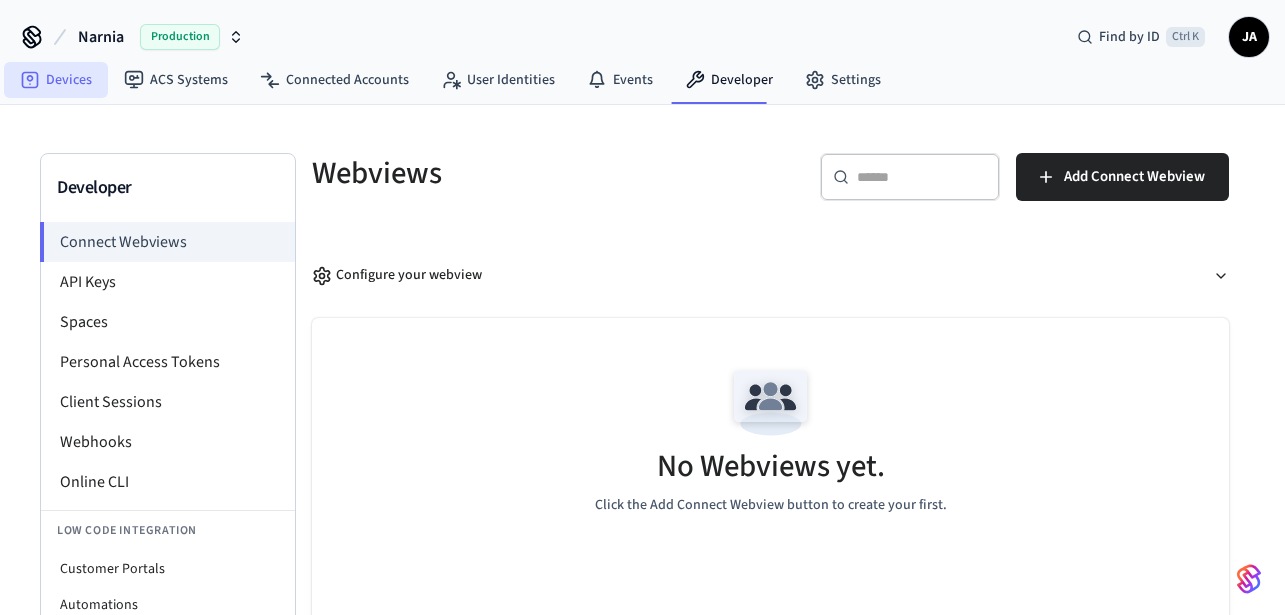 click on "Devices" at bounding box center [56, 80] 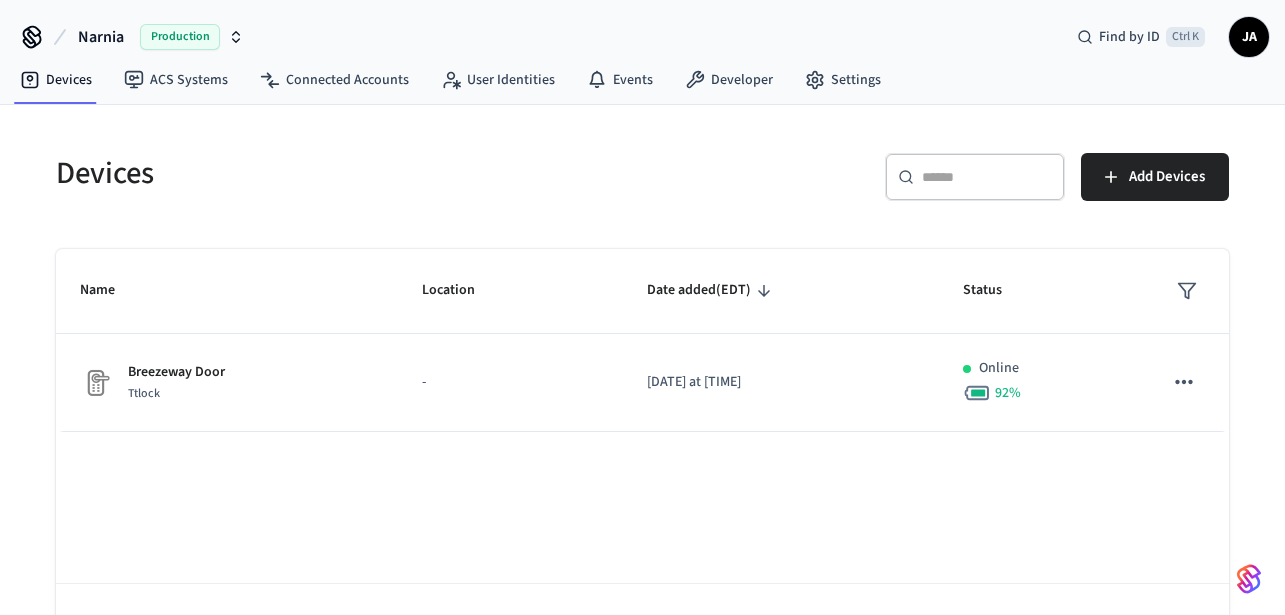 click on "Production" at bounding box center (180, 37) 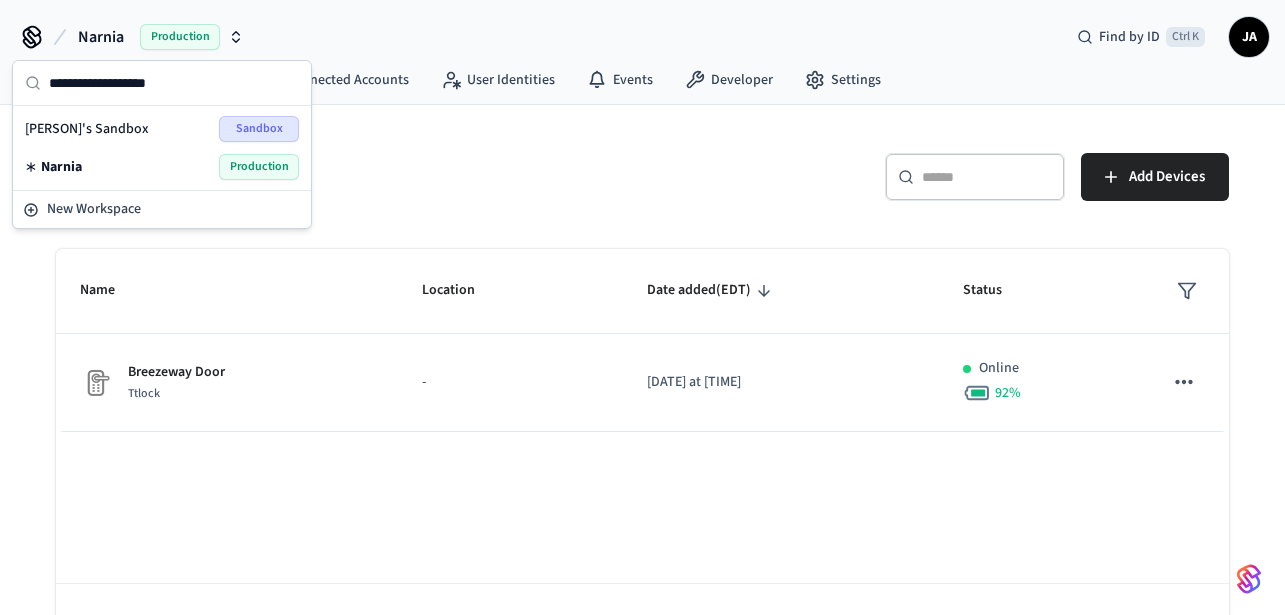 click on "Narnia Production" at bounding box center (162, 167) 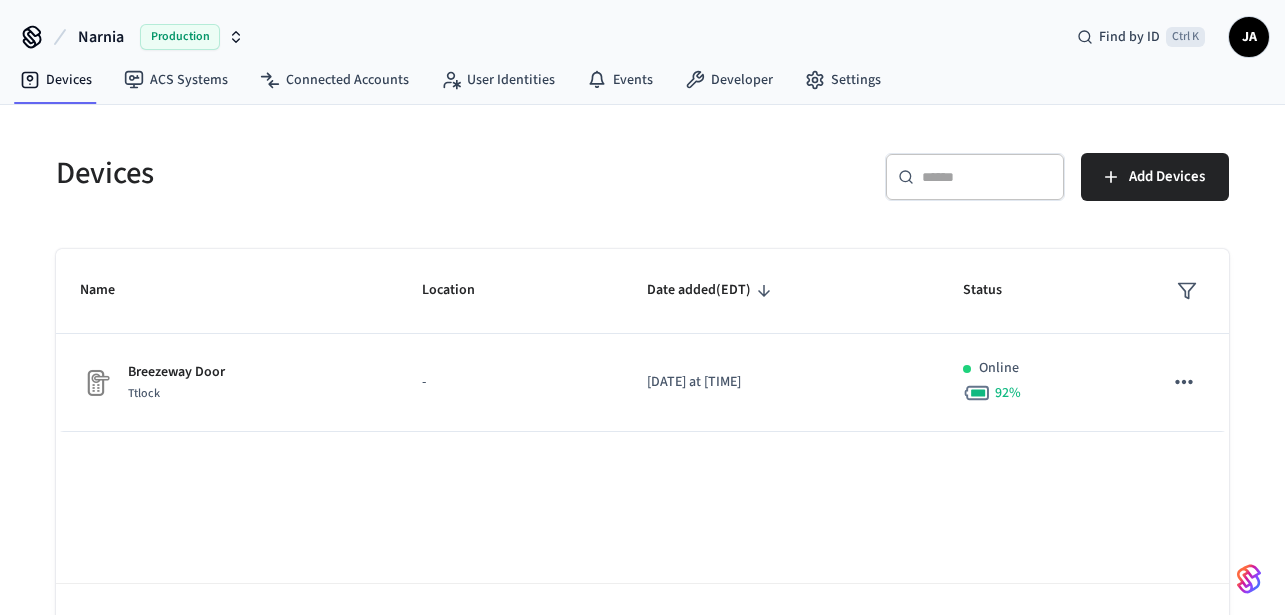 click on "Production" at bounding box center (180, 37) 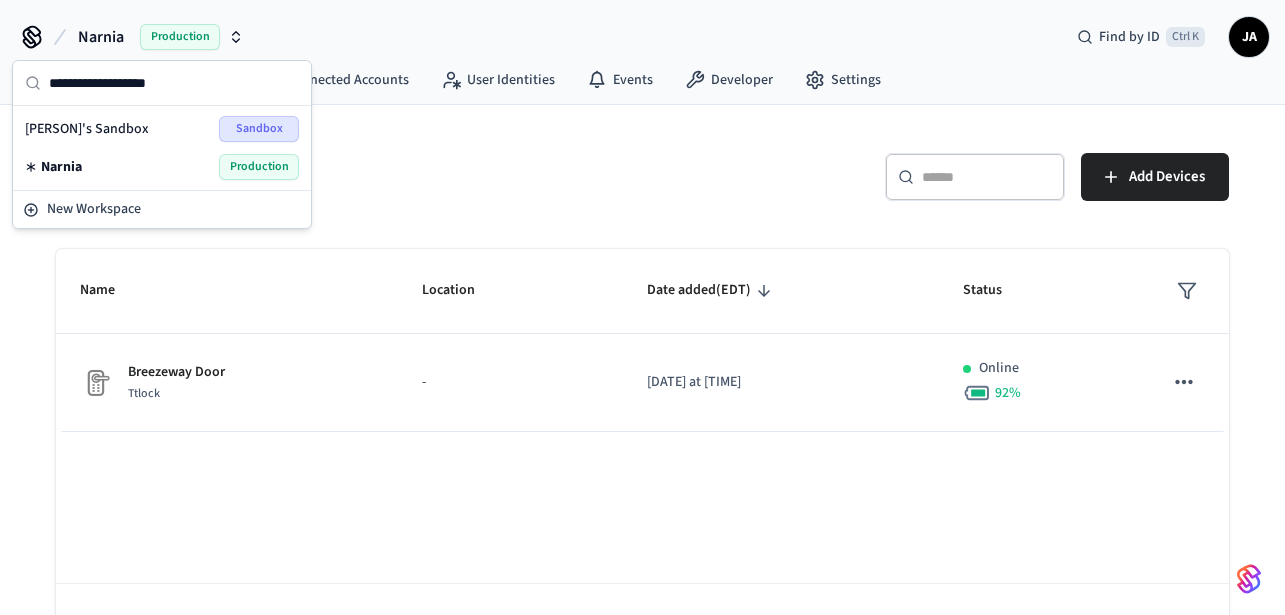 click on "Jeffery's Sandbox" at bounding box center (87, 129) 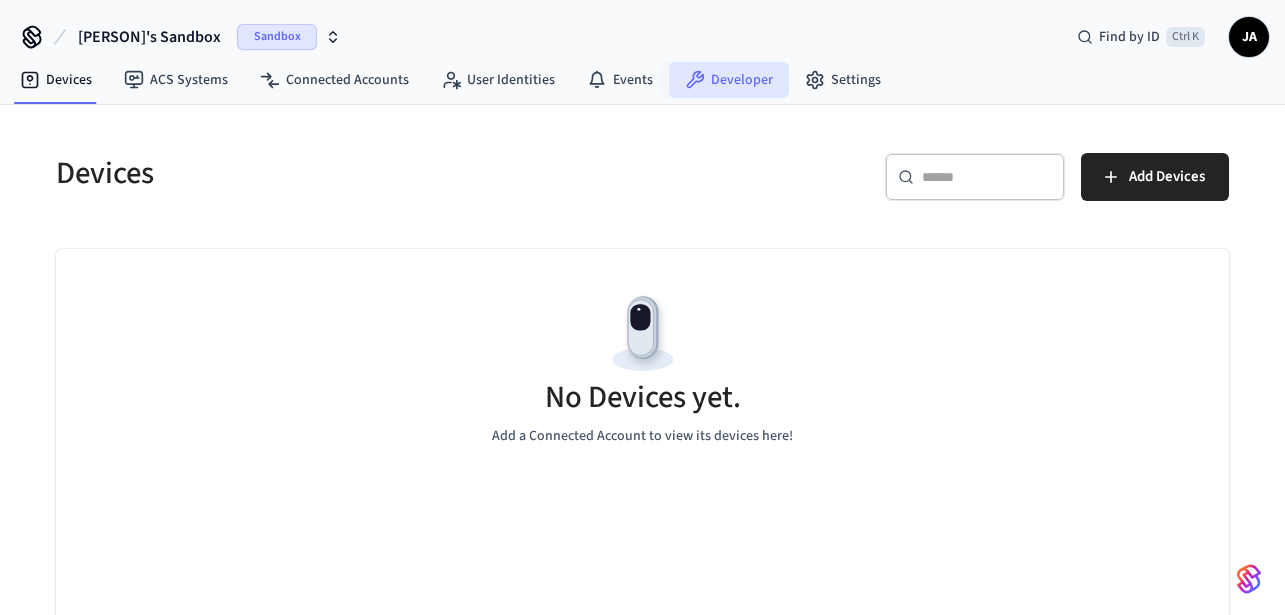 click on "Developer" at bounding box center (729, 80) 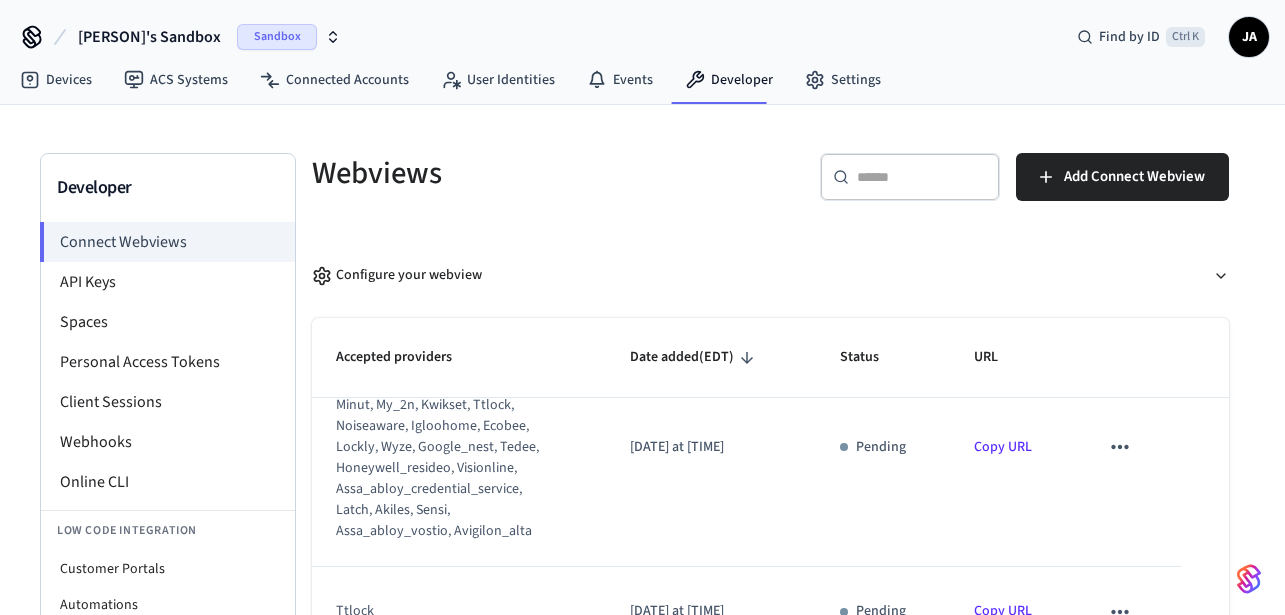 scroll, scrollTop: 258, scrollLeft: 0, axis: vertical 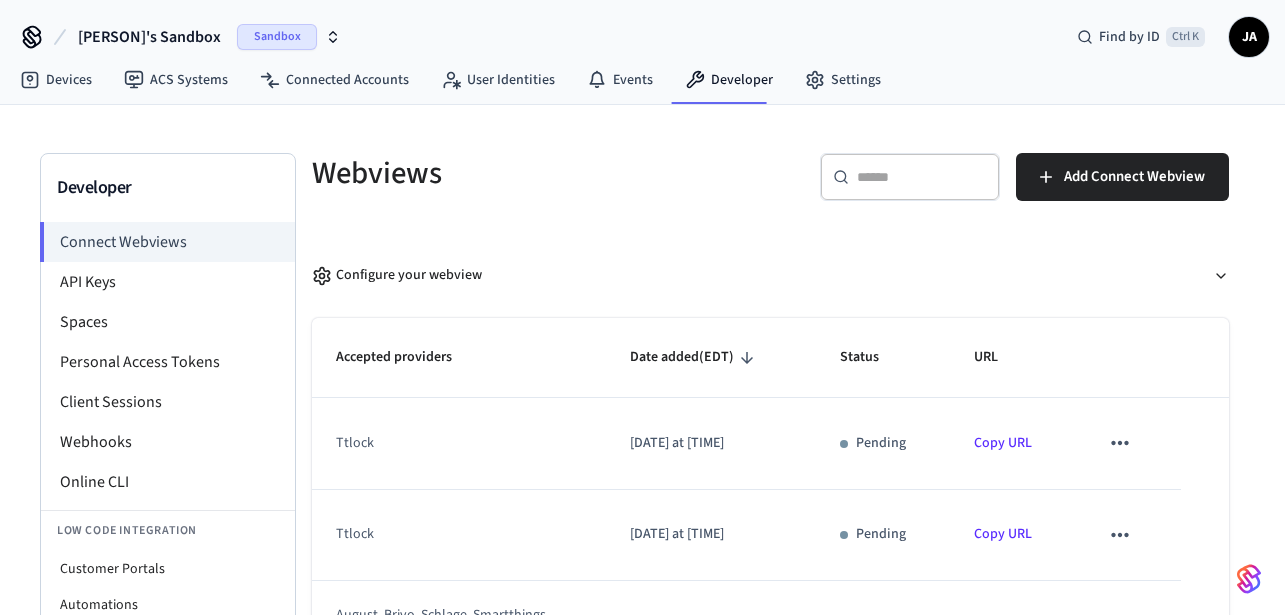 click on "Jeffery's Sandbox" at bounding box center [149, 37] 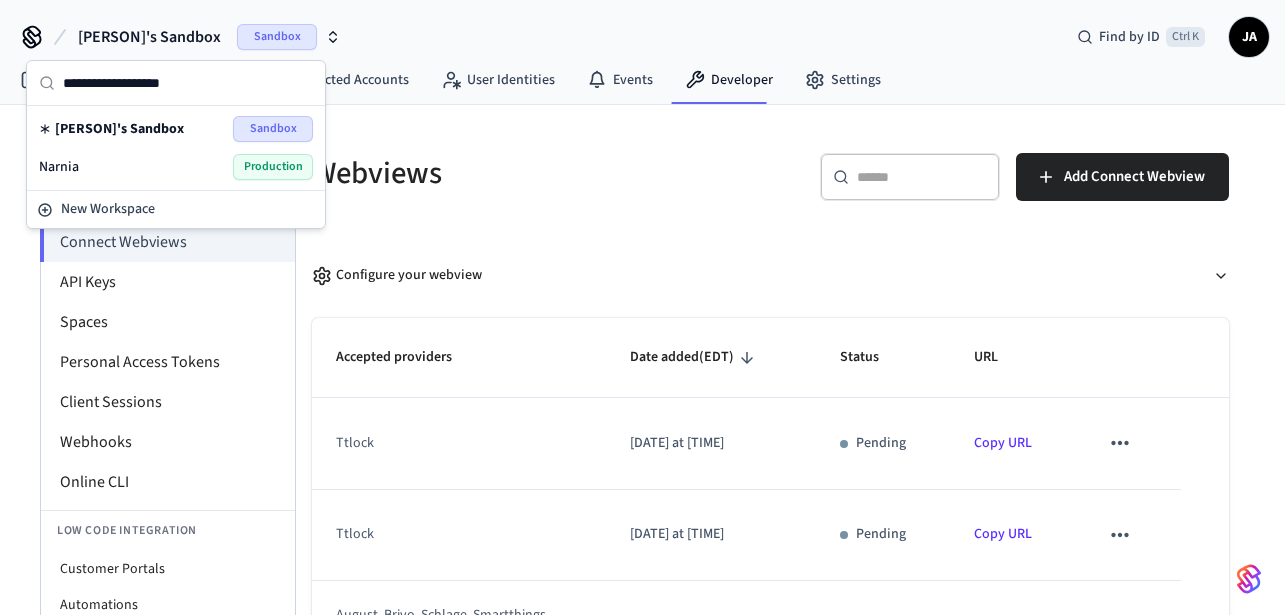 click on "Production" at bounding box center (273, 167) 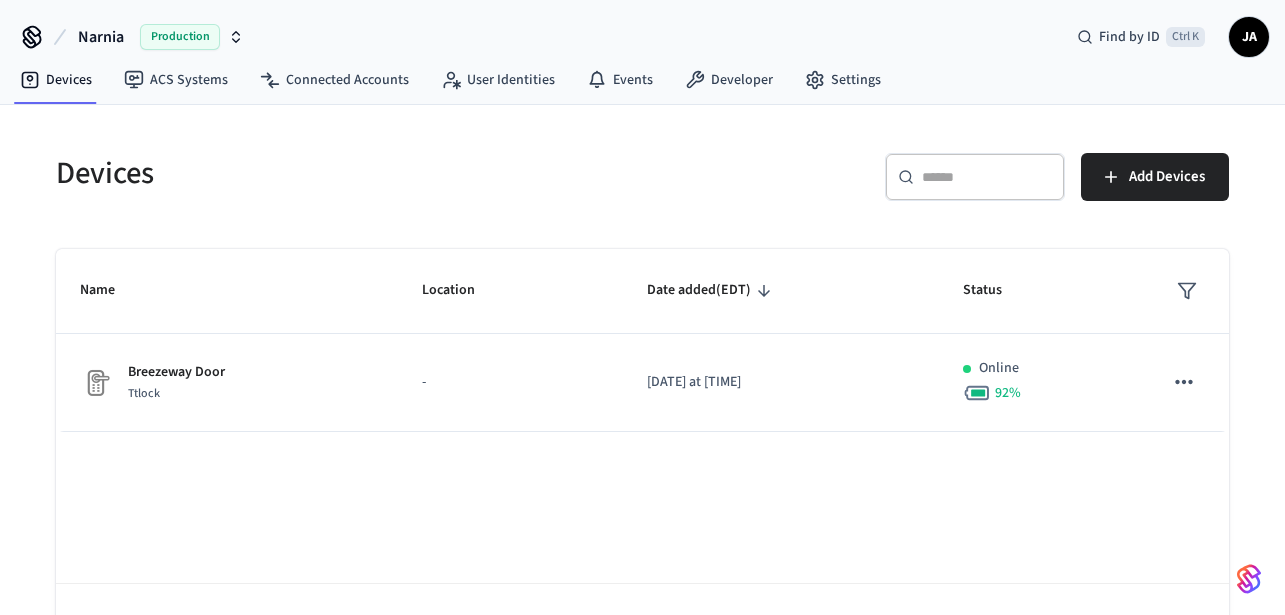 click on "Production" at bounding box center [180, 37] 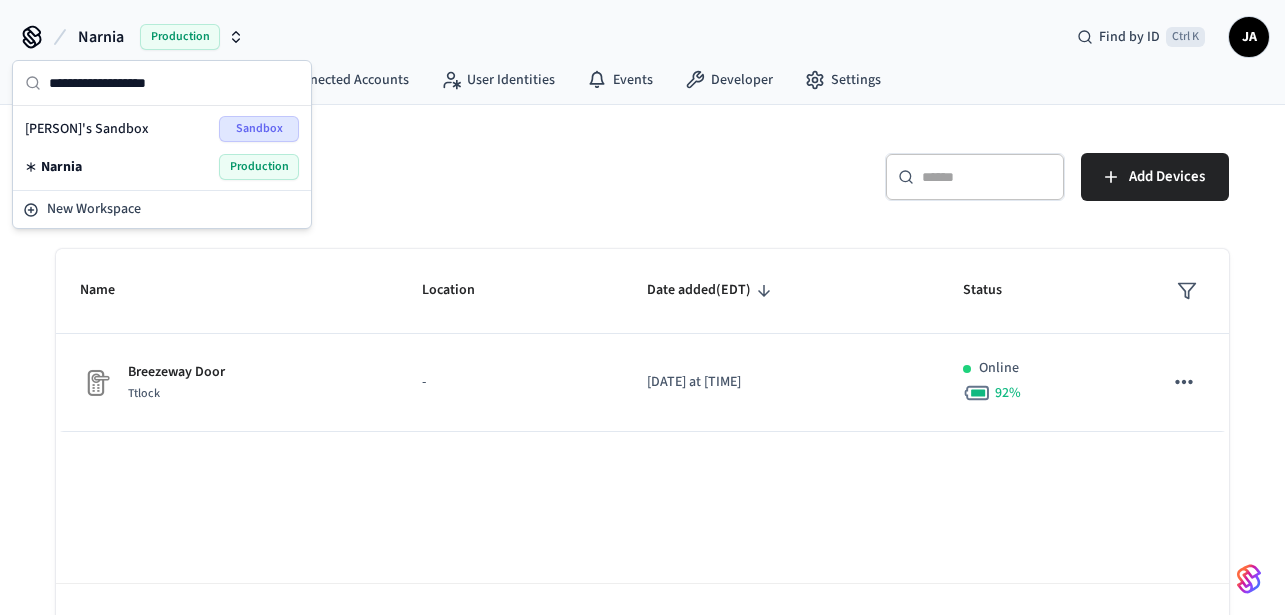 click on "Jeffery's Sandbox" at bounding box center [87, 129] 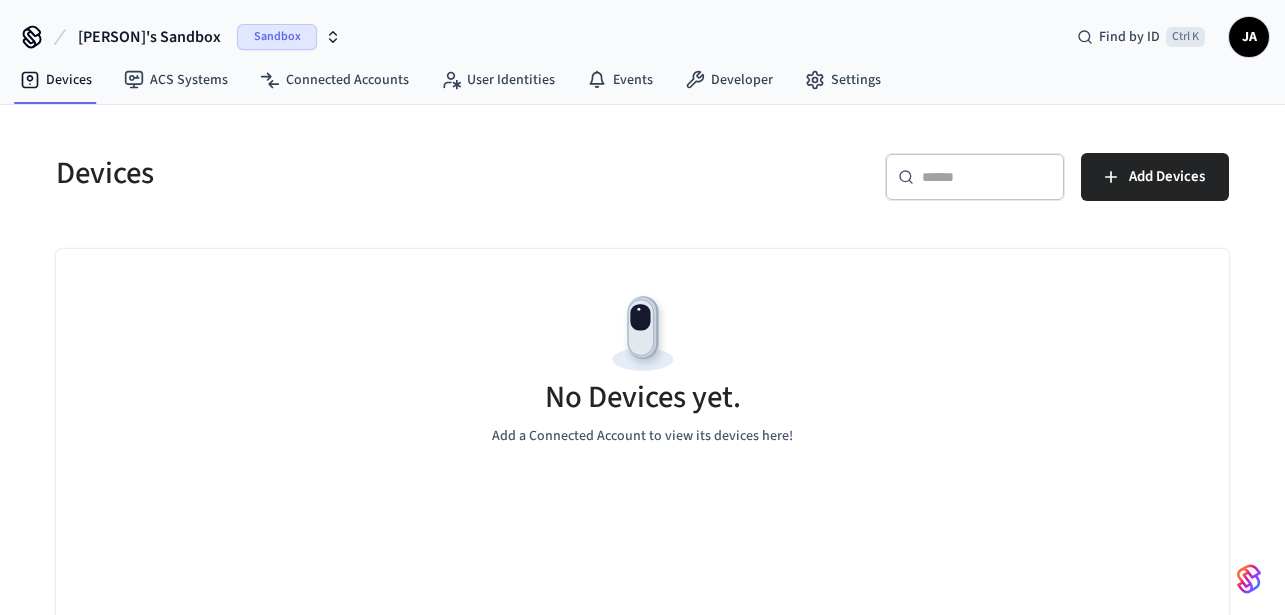 click on "Jeffery's Sandbox" at bounding box center [149, 37] 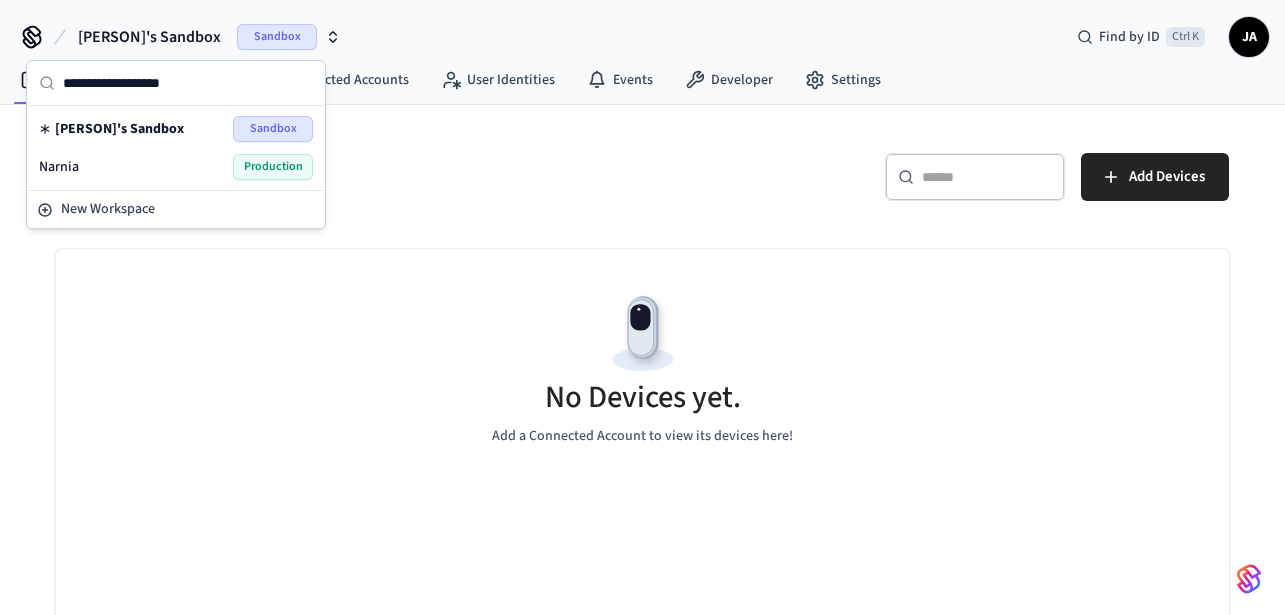click on "Narnia Production" at bounding box center [176, 167] 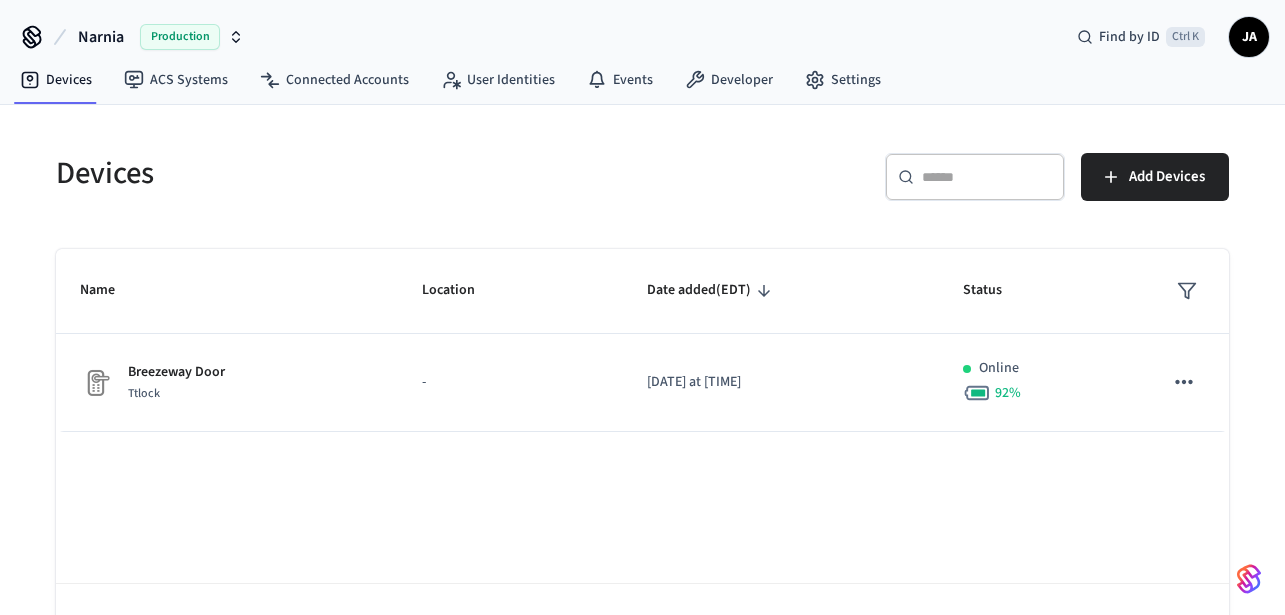 click on "Production" at bounding box center [180, 37] 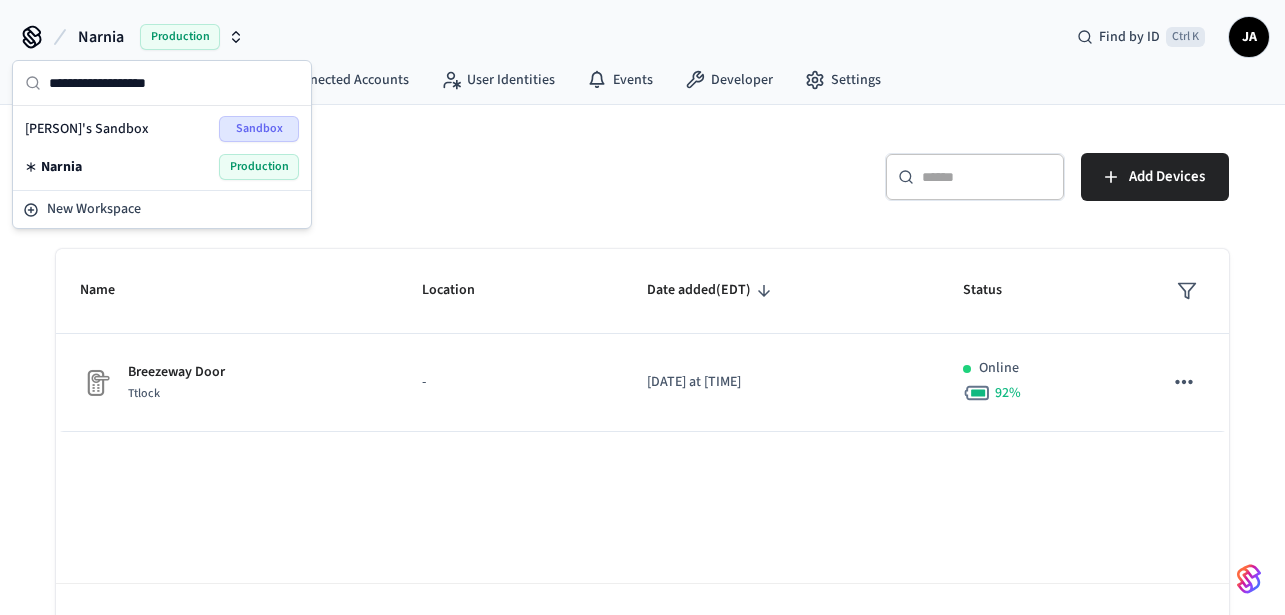 click on "Narnia Production" at bounding box center [162, 167] 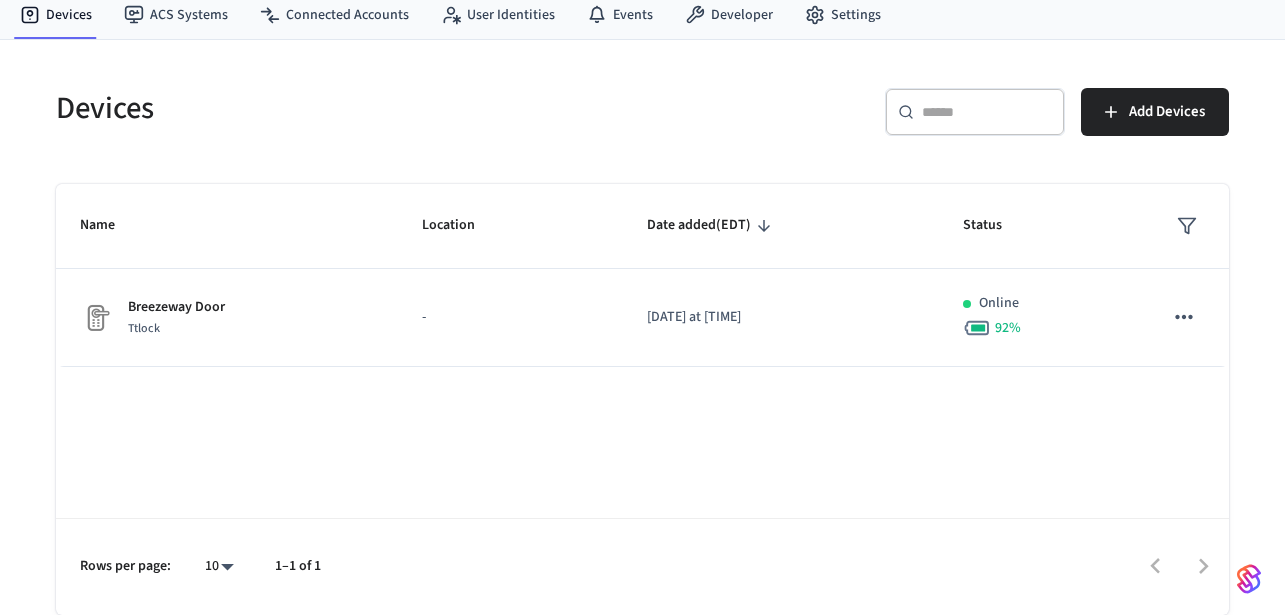 scroll, scrollTop: 0, scrollLeft: 0, axis: both 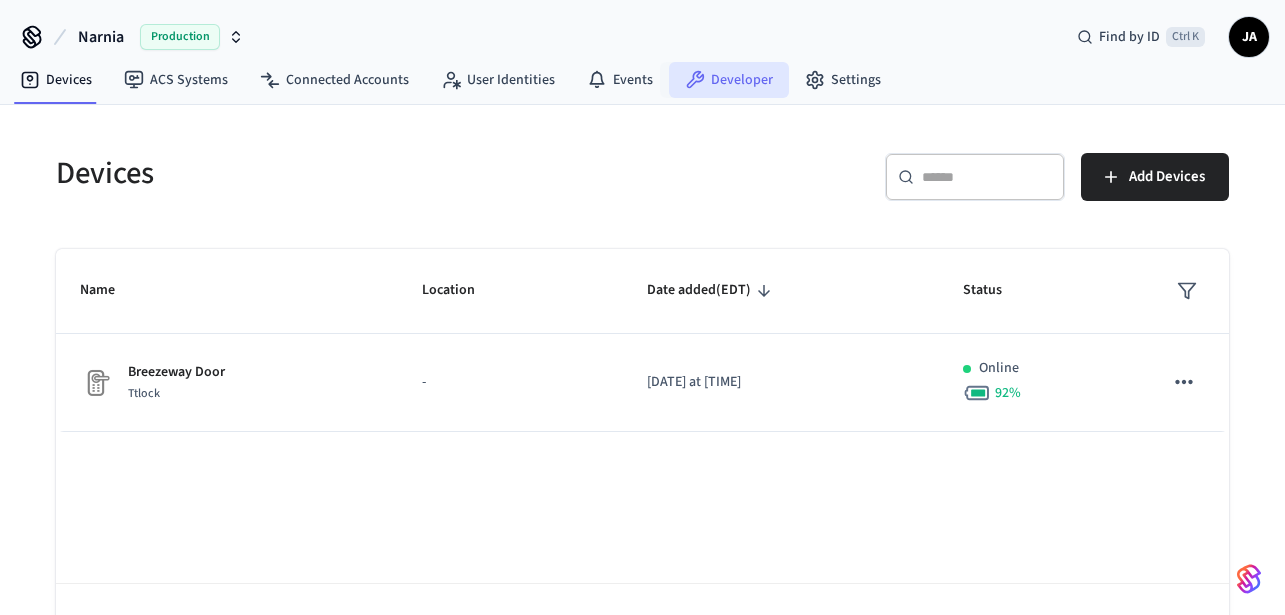 click 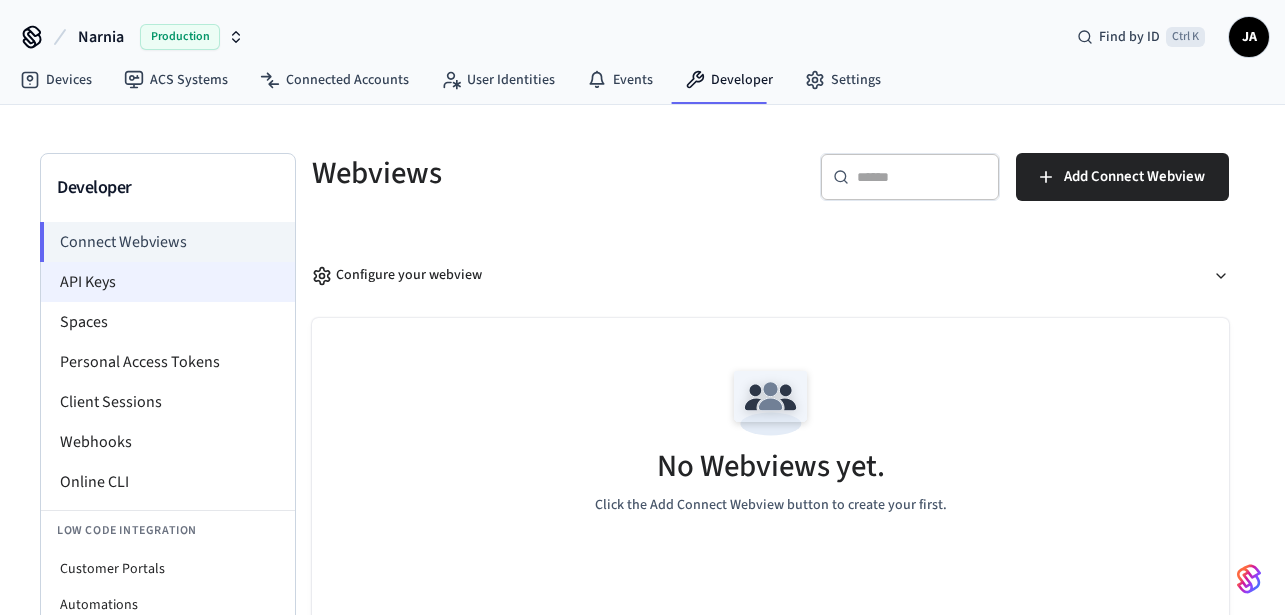 click on "API Keys" at bounding box center (168, 282) 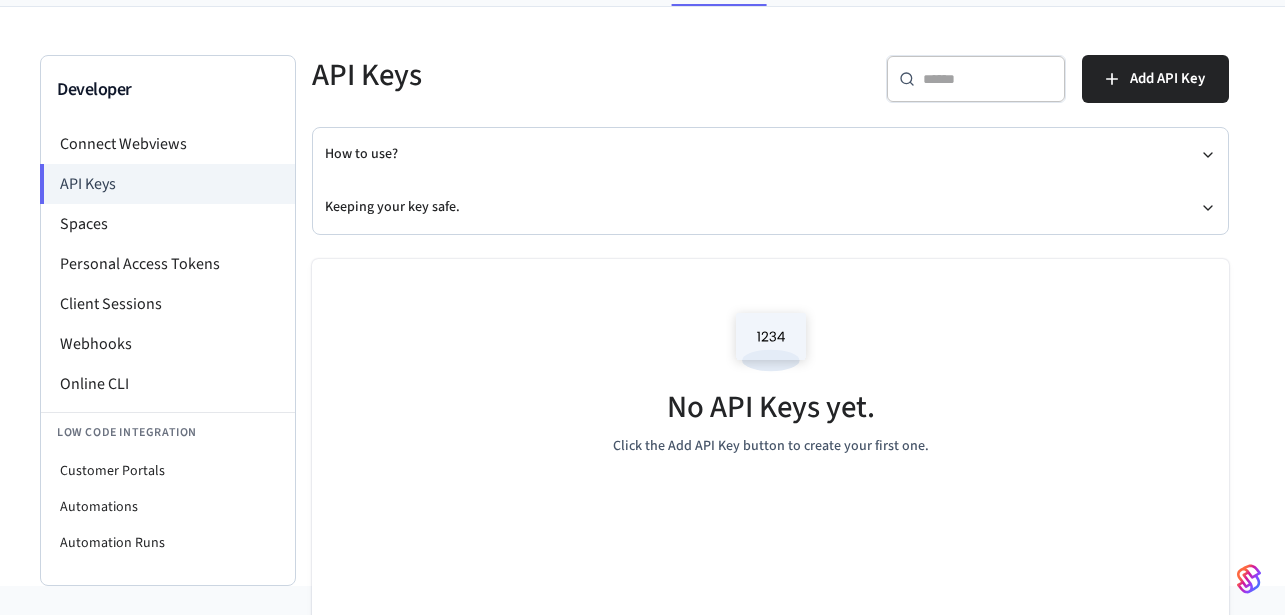 scroll, scrollTop: 0, scrollLeft: 0, axis: both 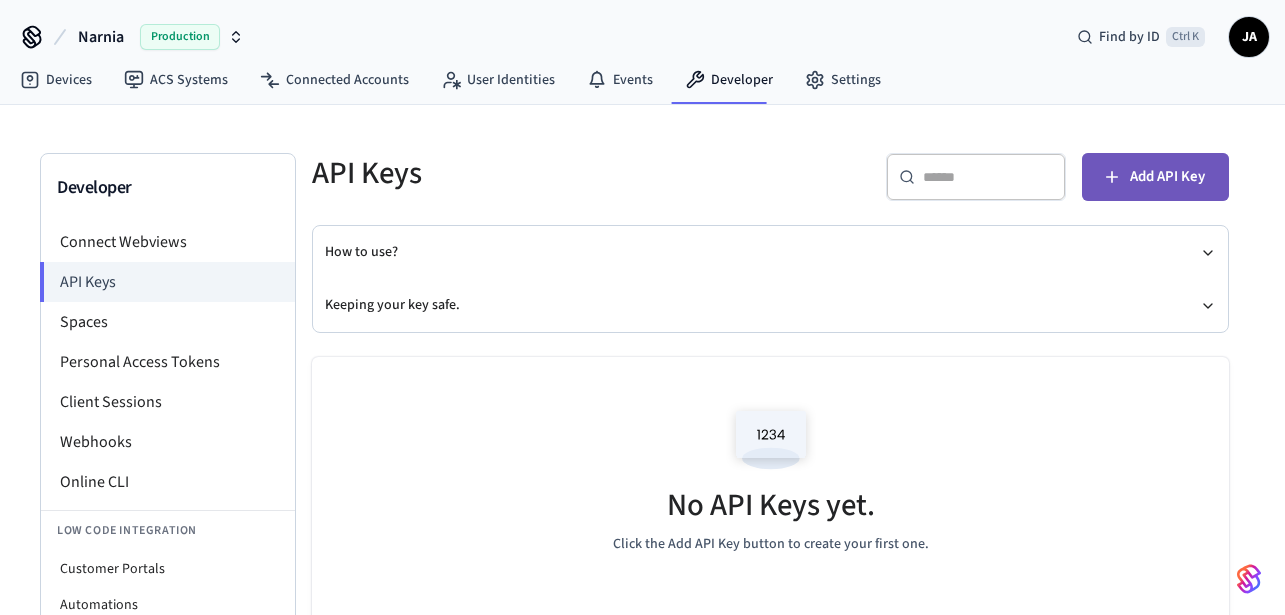 click on "Add API Key" at bounding box center [1167, 177] 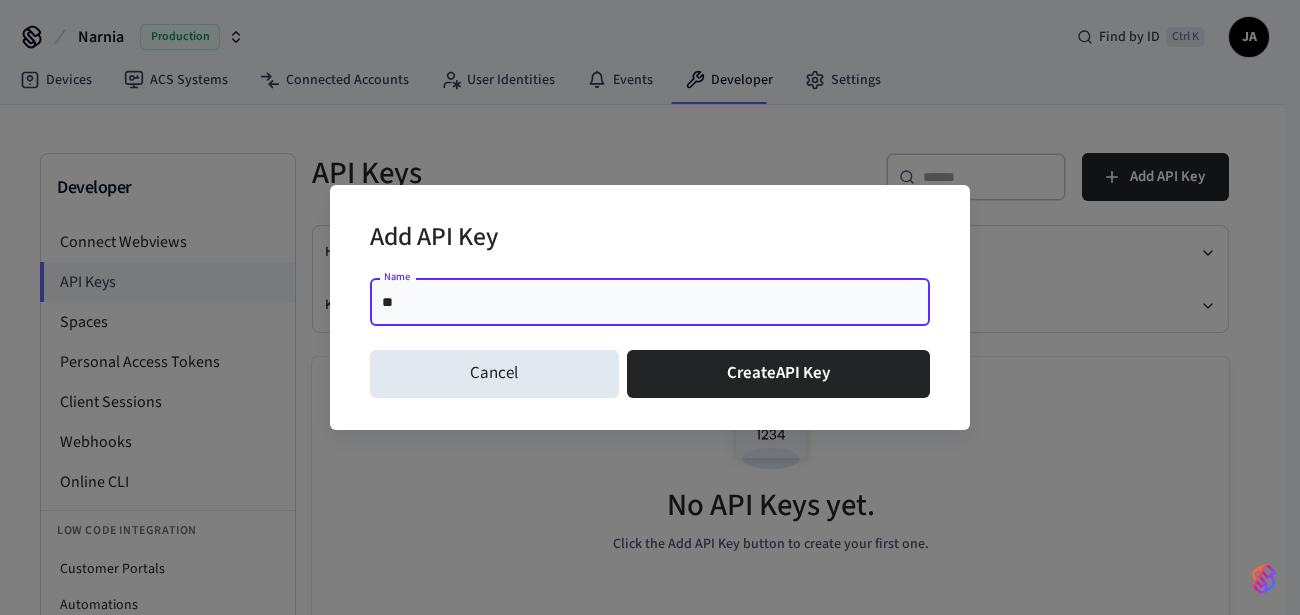 type on "*" 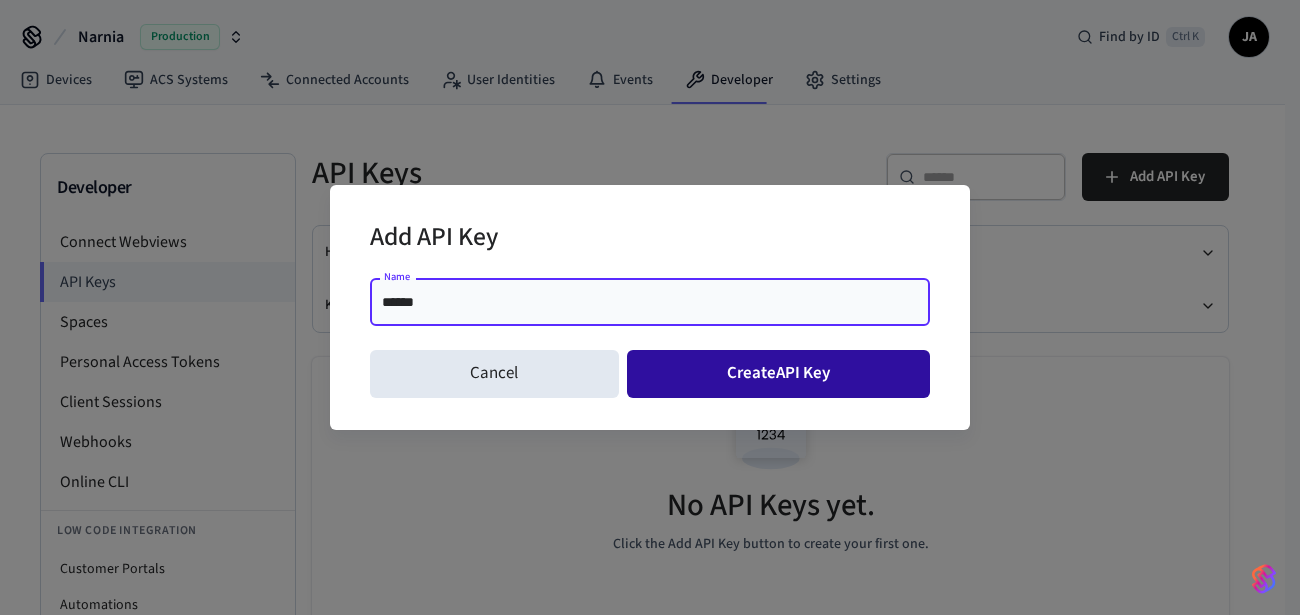 type on "******" 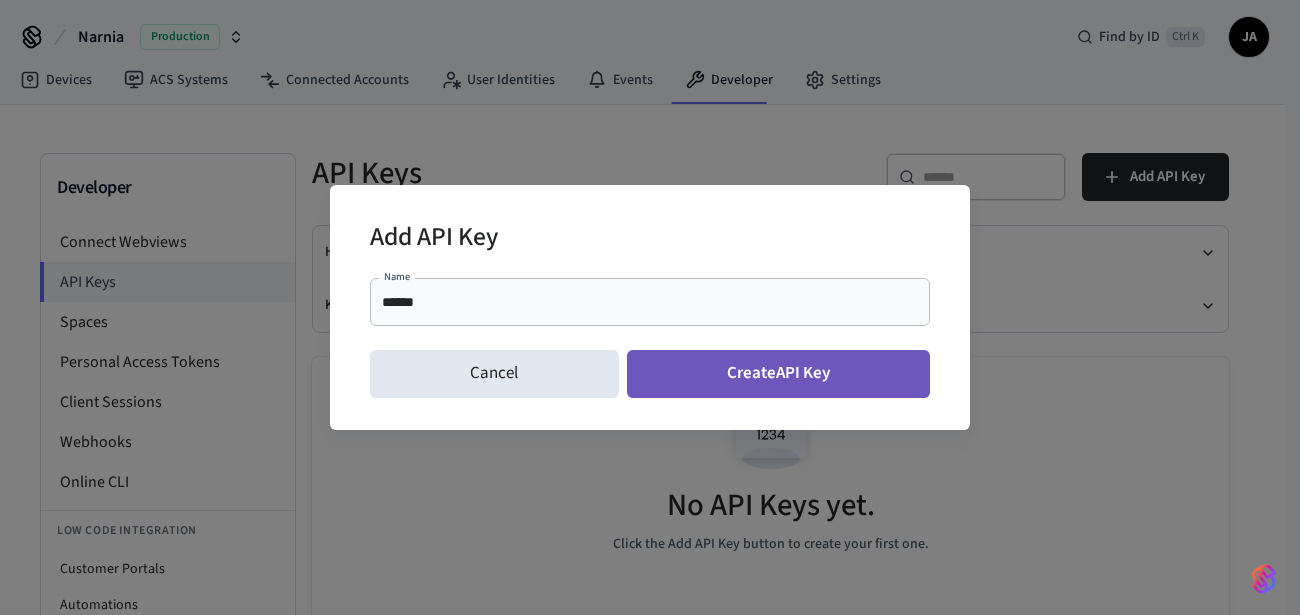 click on "Create  API Key" at bounding box center [779, 374] 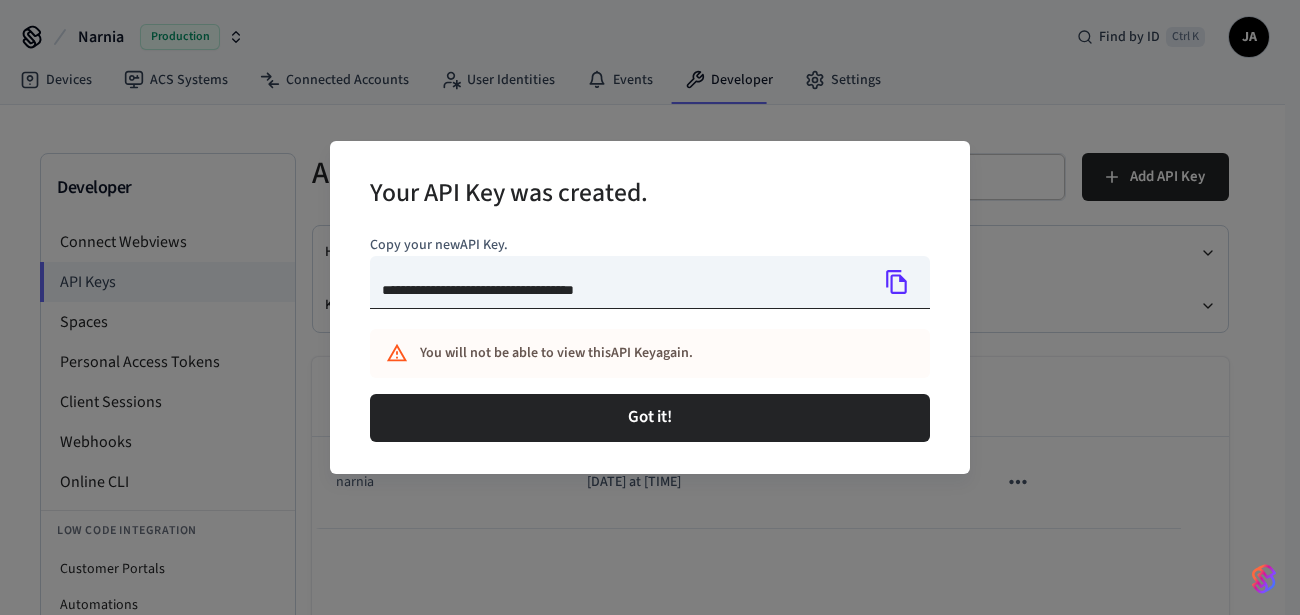 click 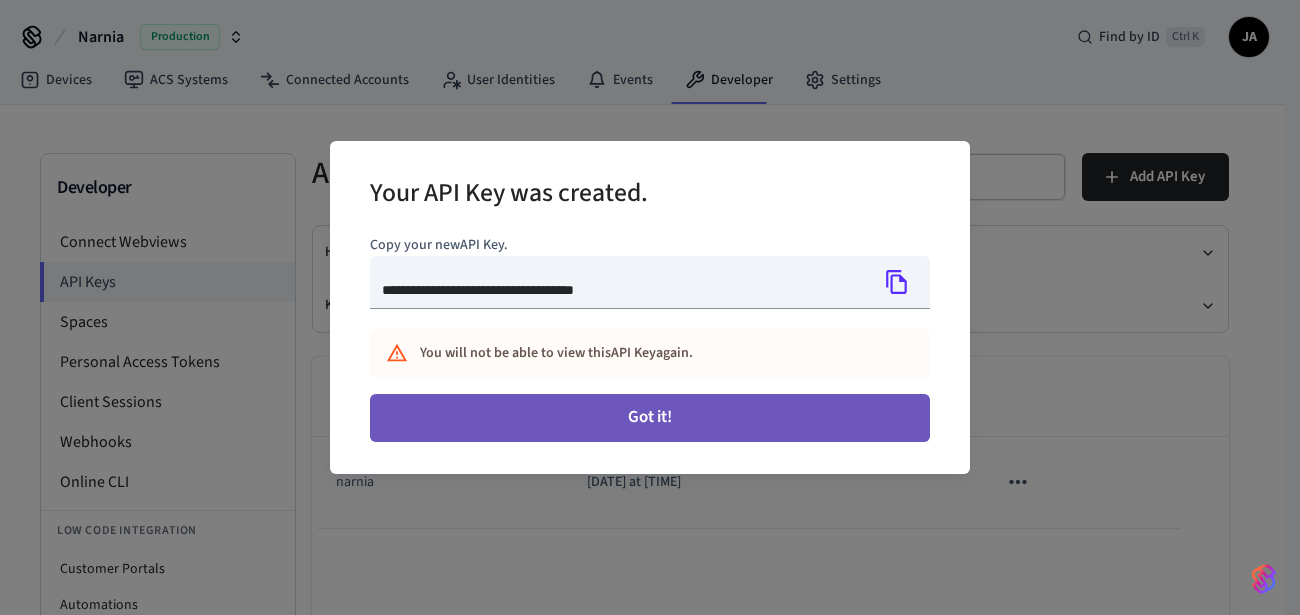 click on "Got it!" at bounding box center [650, 418] 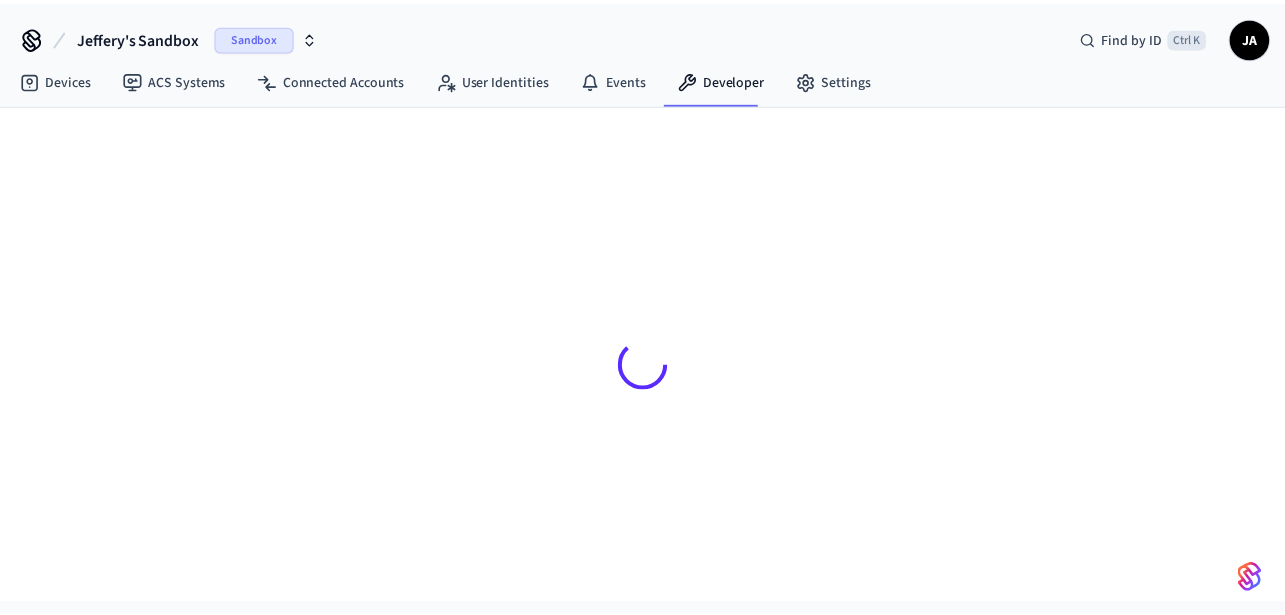 scroll, scrollTop: 0, scrollLeft: 0, axis: both 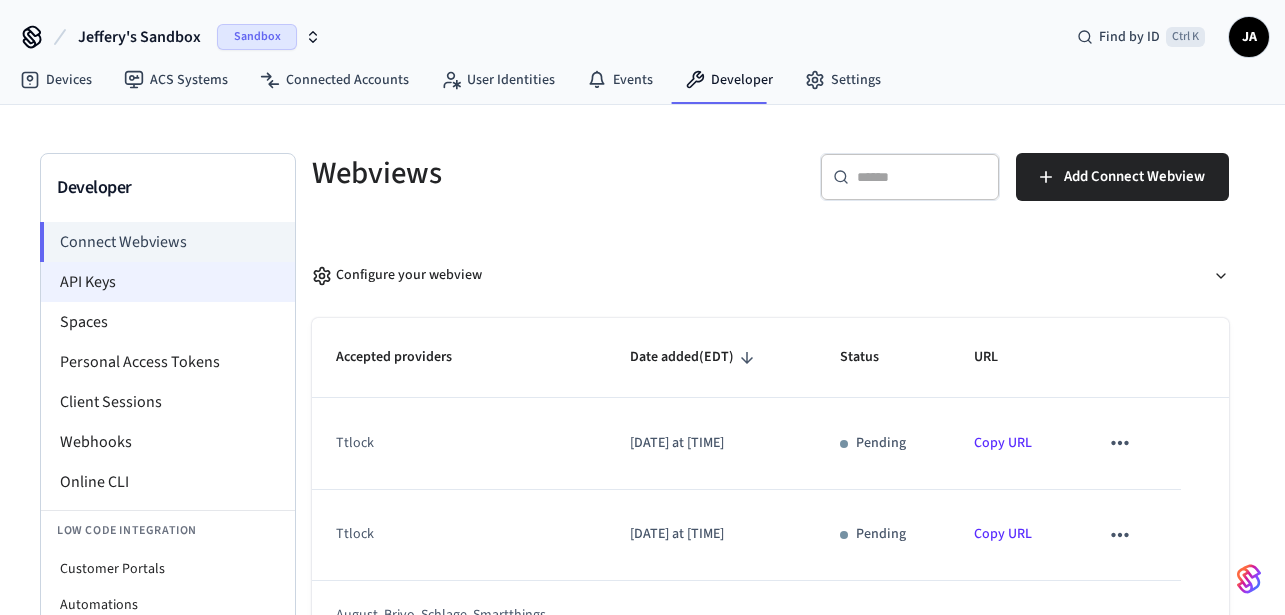 click on "API Keys" at bounding box center (168, 282) 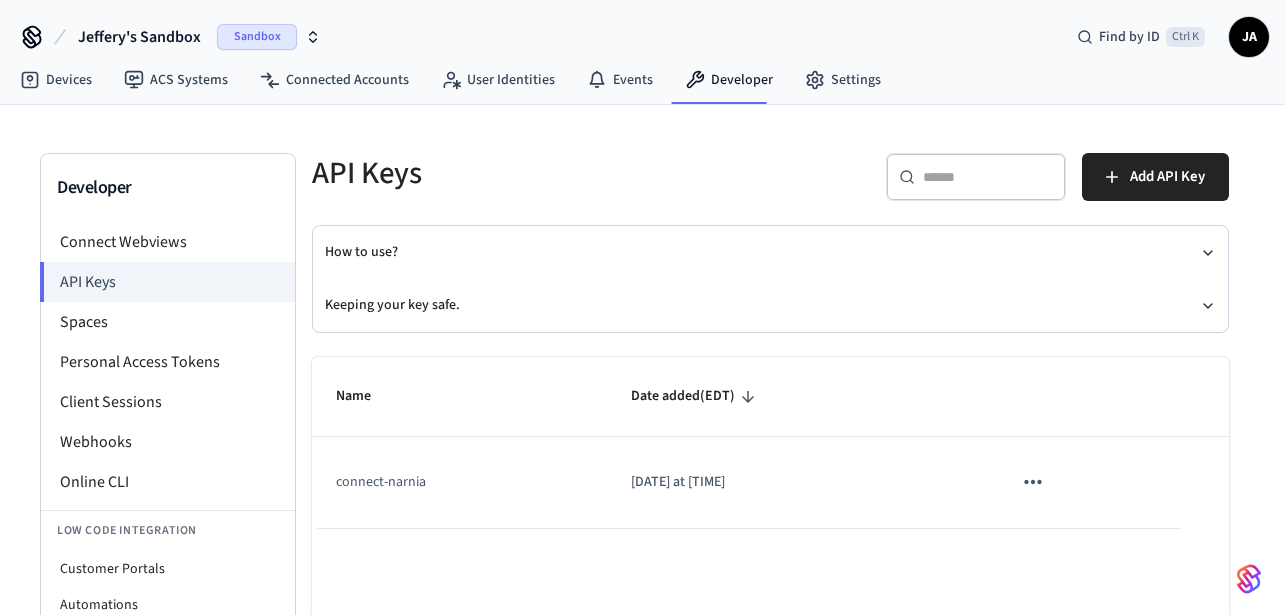 scroll, scrollTop: 149, scrollLeft: 0, axis: vertical 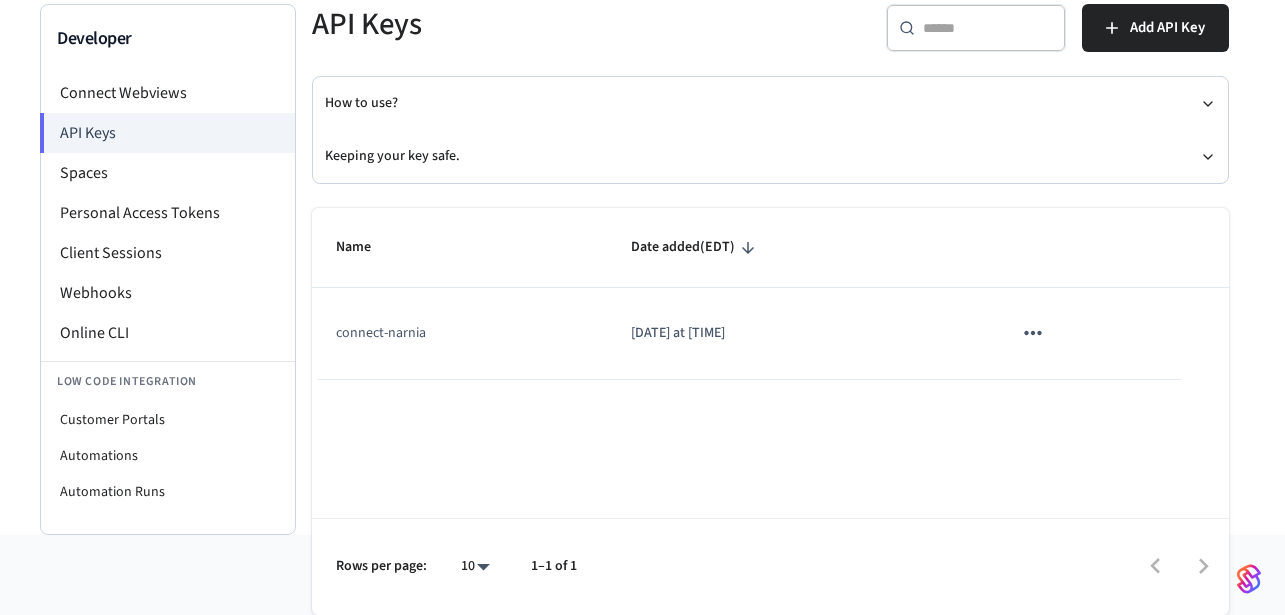 click 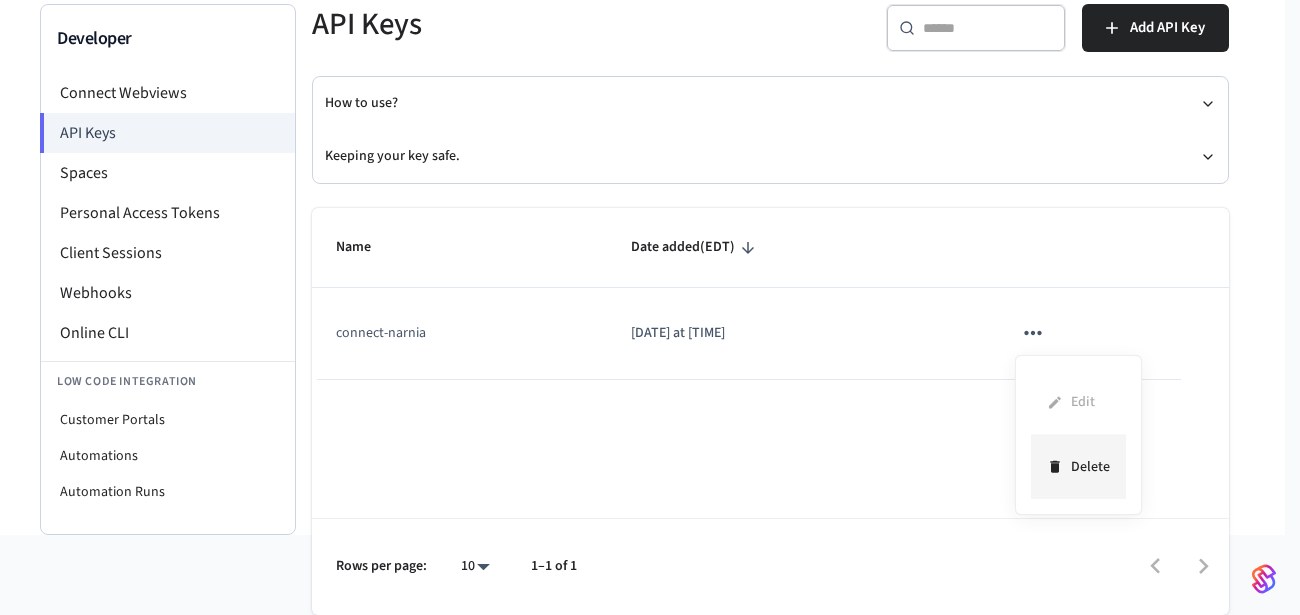 click on "Delete" at bounding box center (1078, 466) 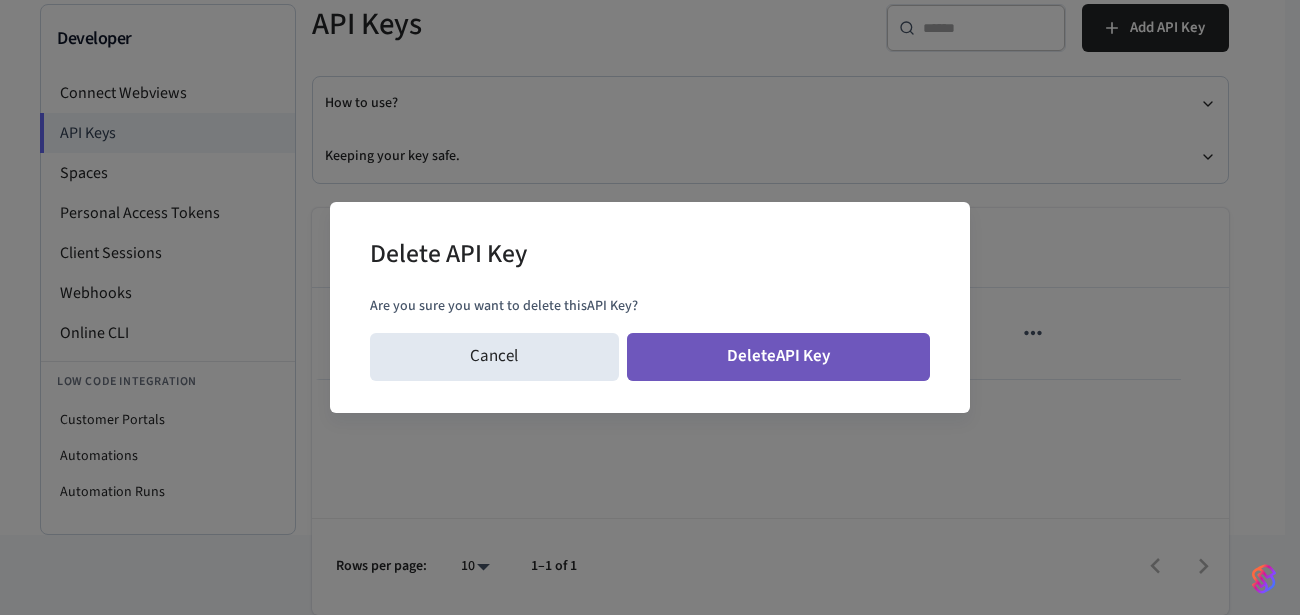 click on "Delete  API Key" at bounding box center (779, 357) 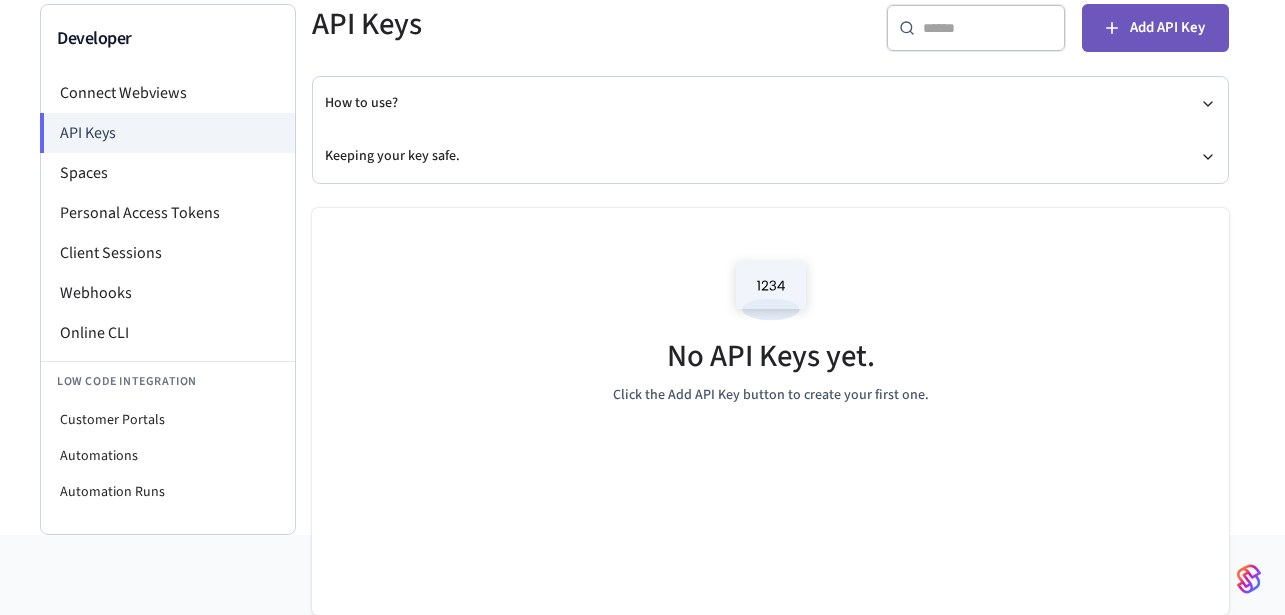 click on "Add API Key" at bounding box center (1167, 28) 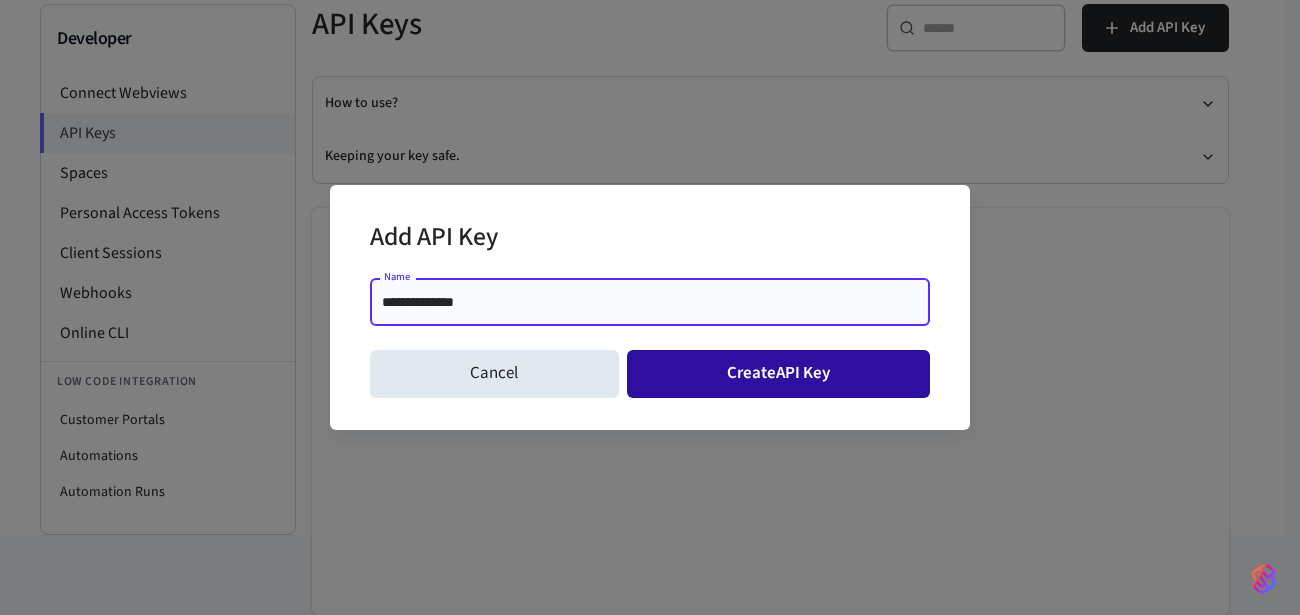 type on "**********" 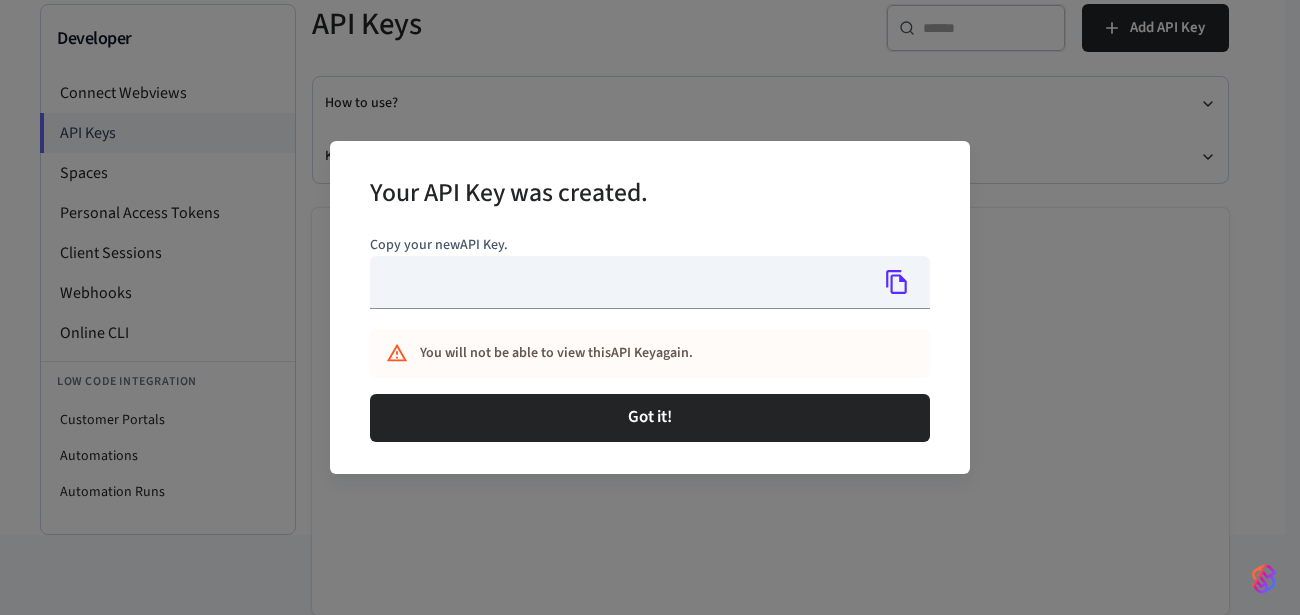 type on "**********" 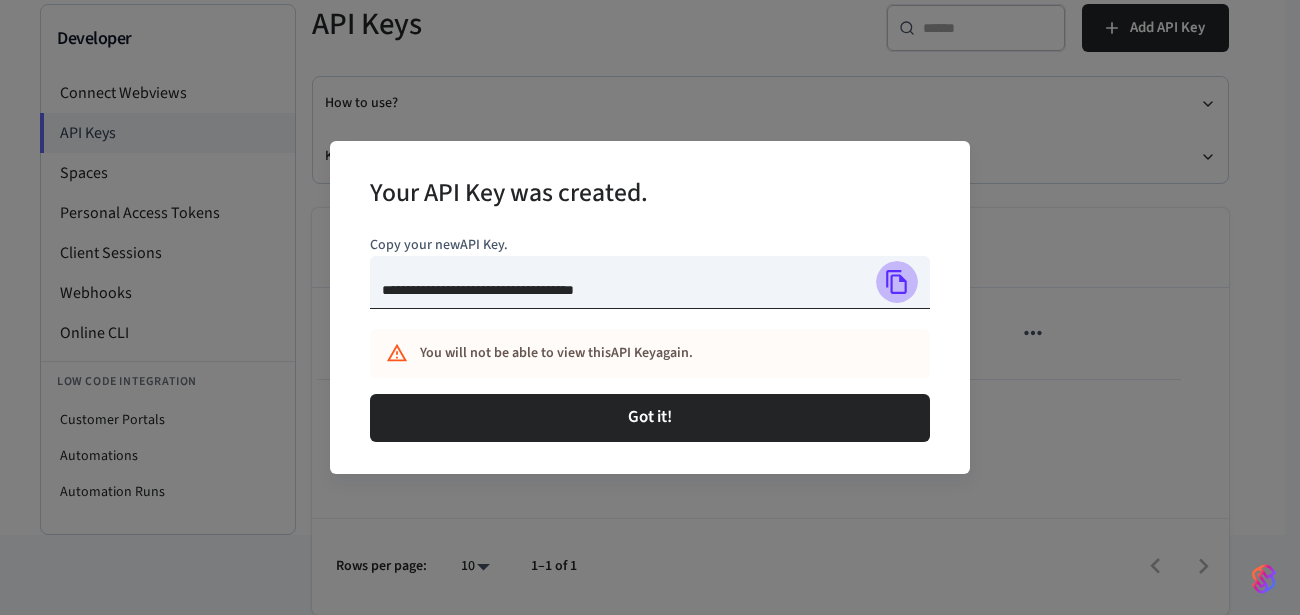 click 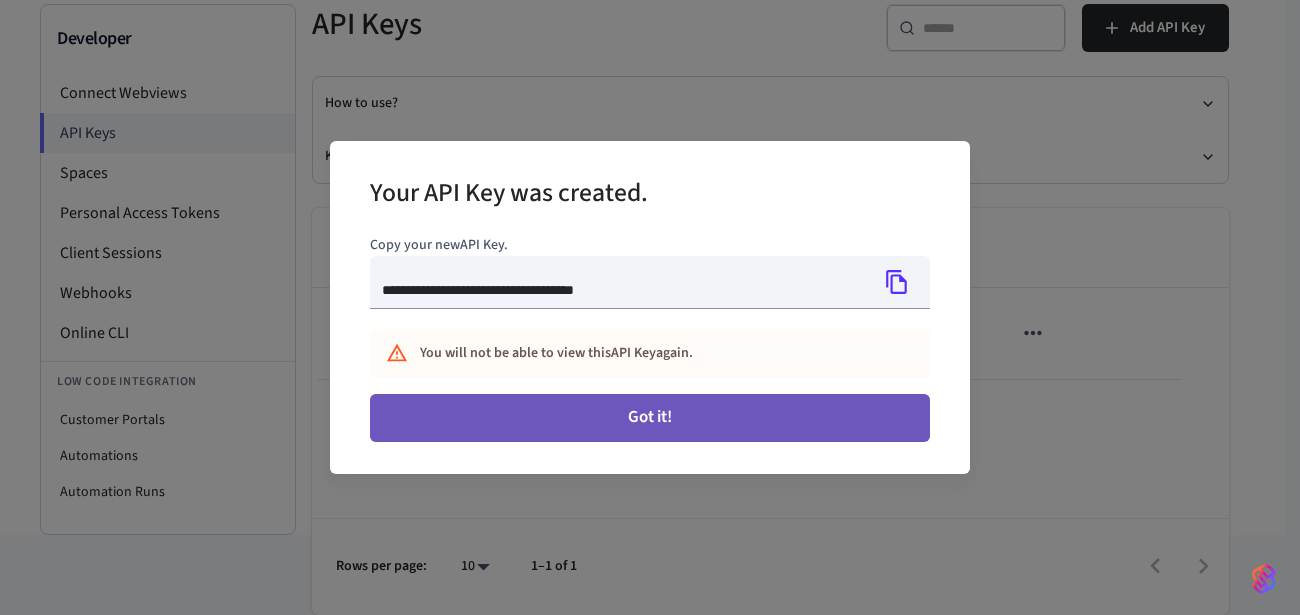 click on "Got it!" at bounding box center (650, 418) 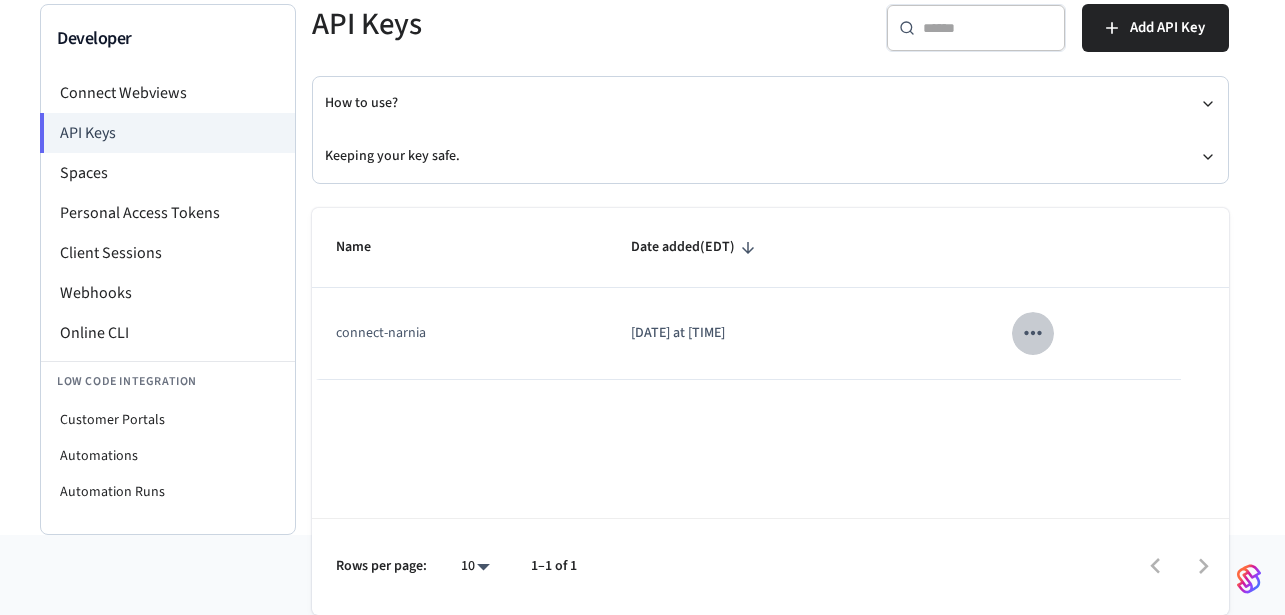 click 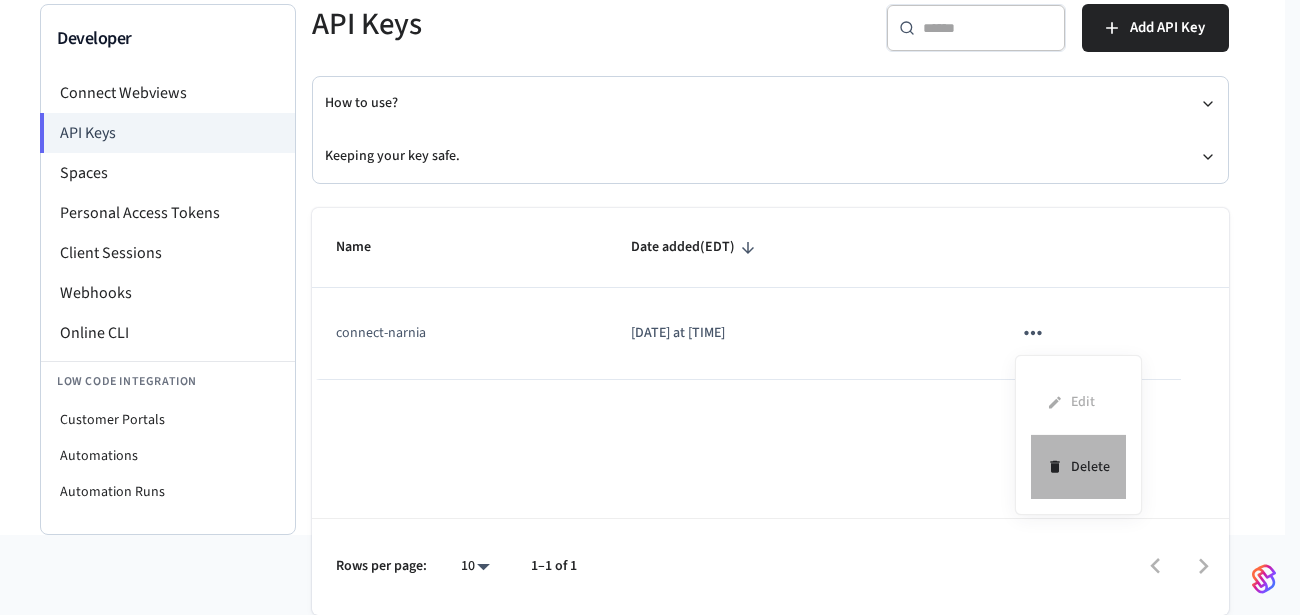 click on "Delete" at bounding box center [1078, 466] 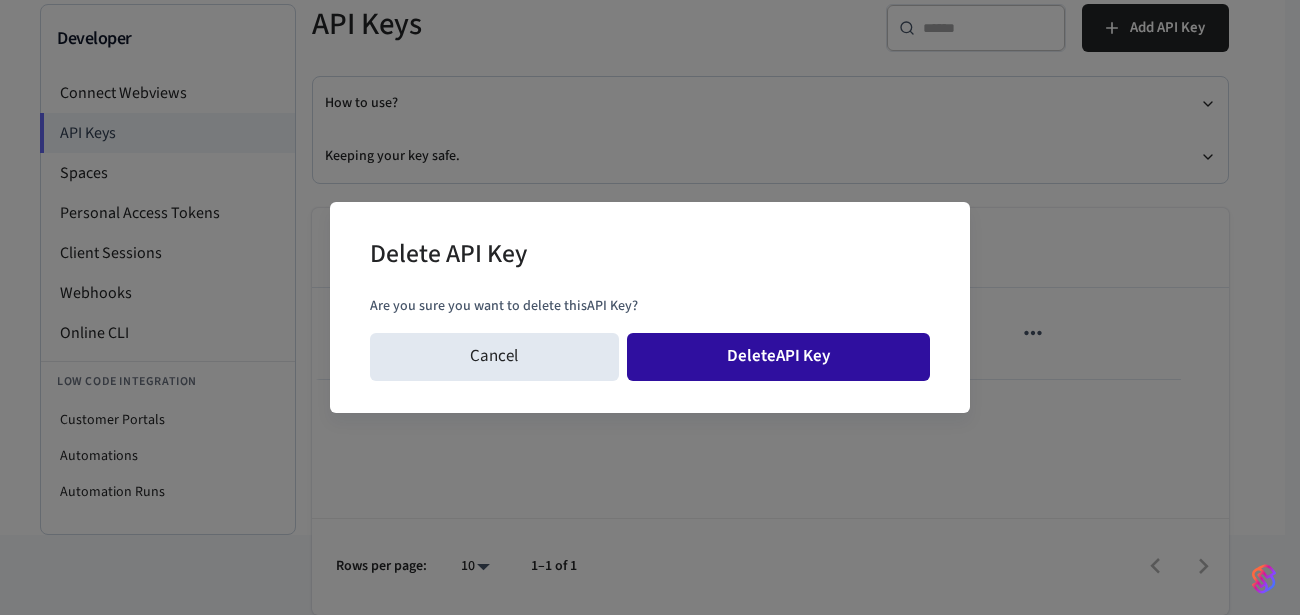 click on "Delete  API Key" at bounding box center (779, 357) 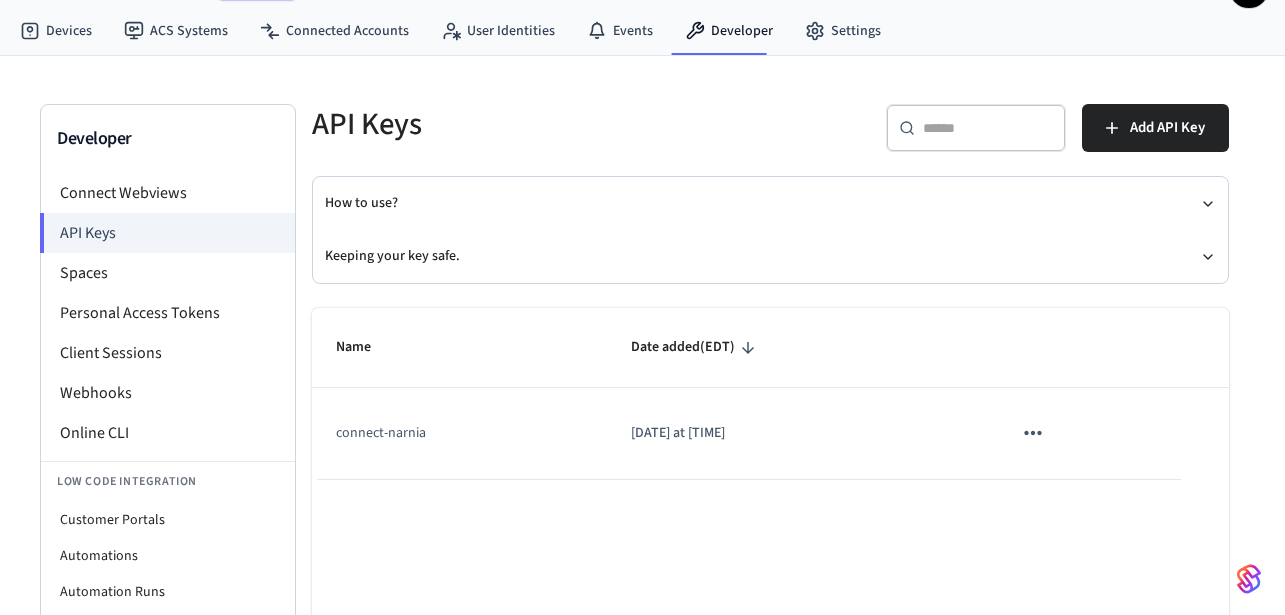 scroll, scrollTop: 0, scrollLeft: 0, axis: both 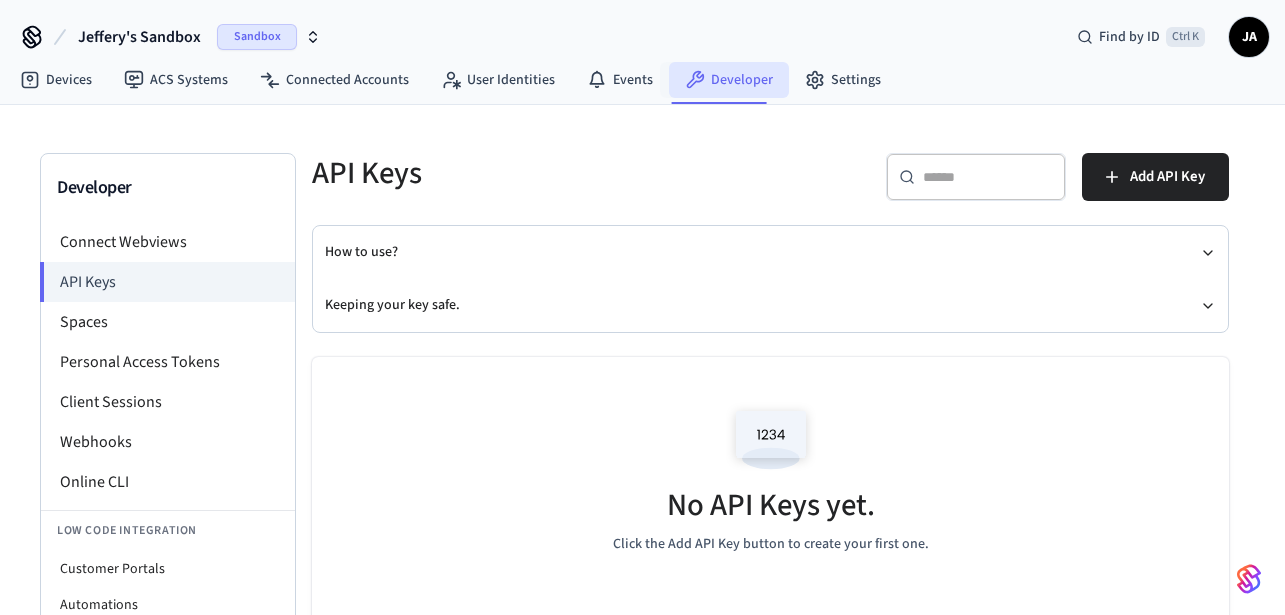 click on "Developer" at bounding box center [729, 80] 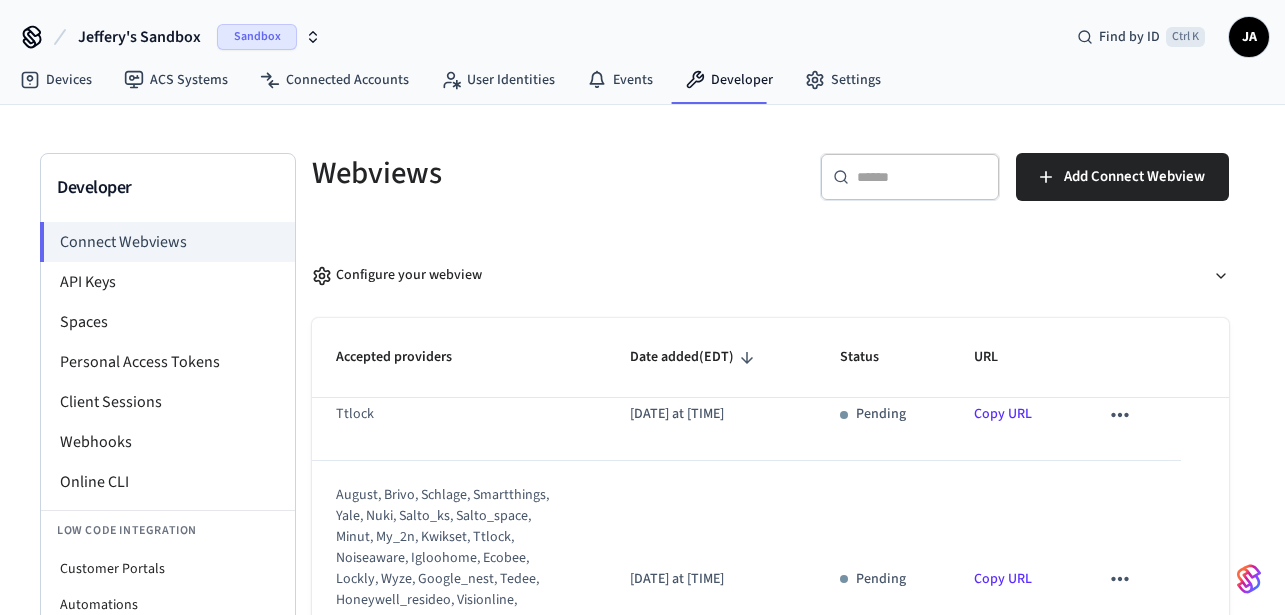 scroll, scrollTop: 0, scrollLeft: 0, axis: both 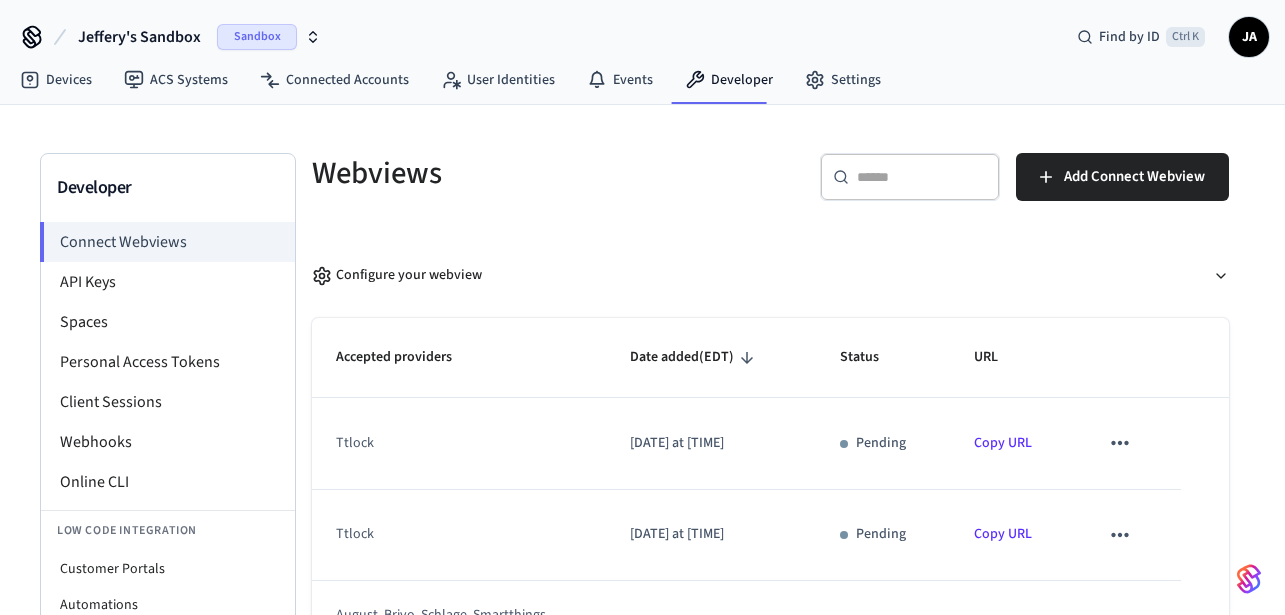 click on "Copy URL" at bounding box center [1003, 443] 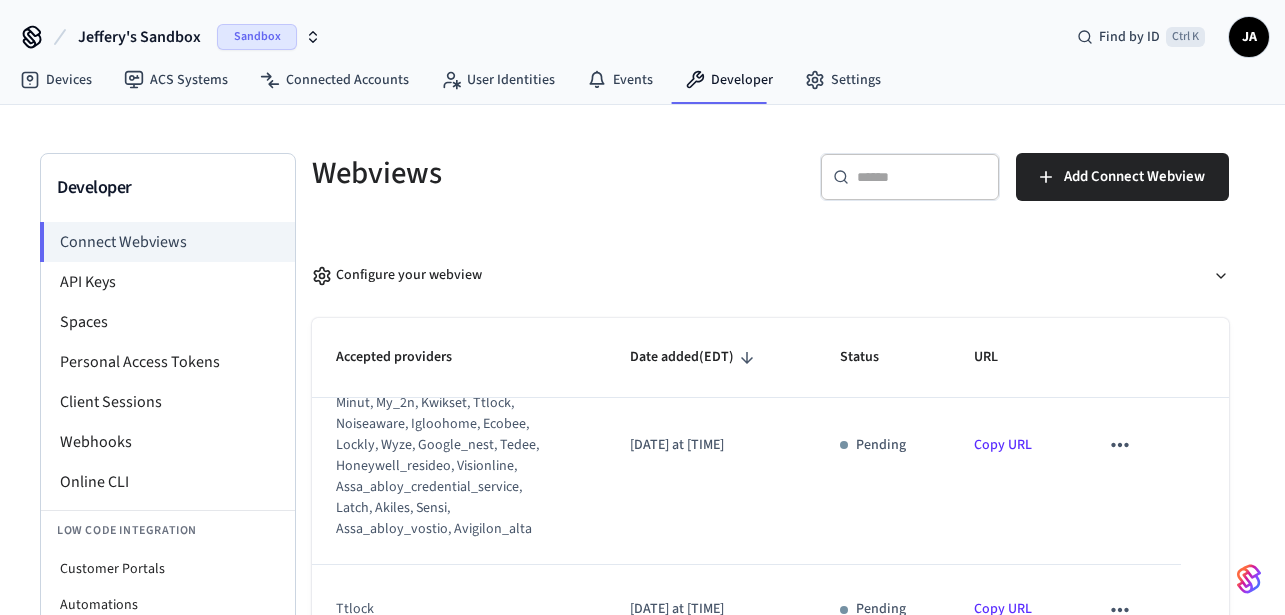 scroll, scrollTop: 258, scrollLeft: 0, axis: vertical 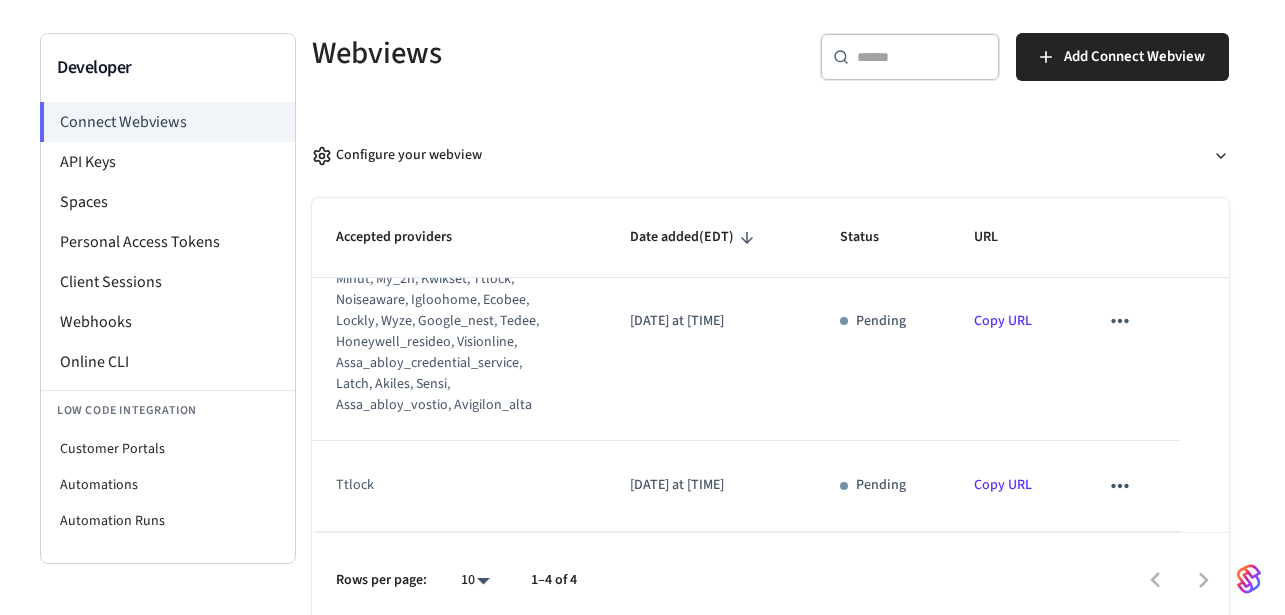 click on "Copy URL" at bounding box center [1003, 485] 